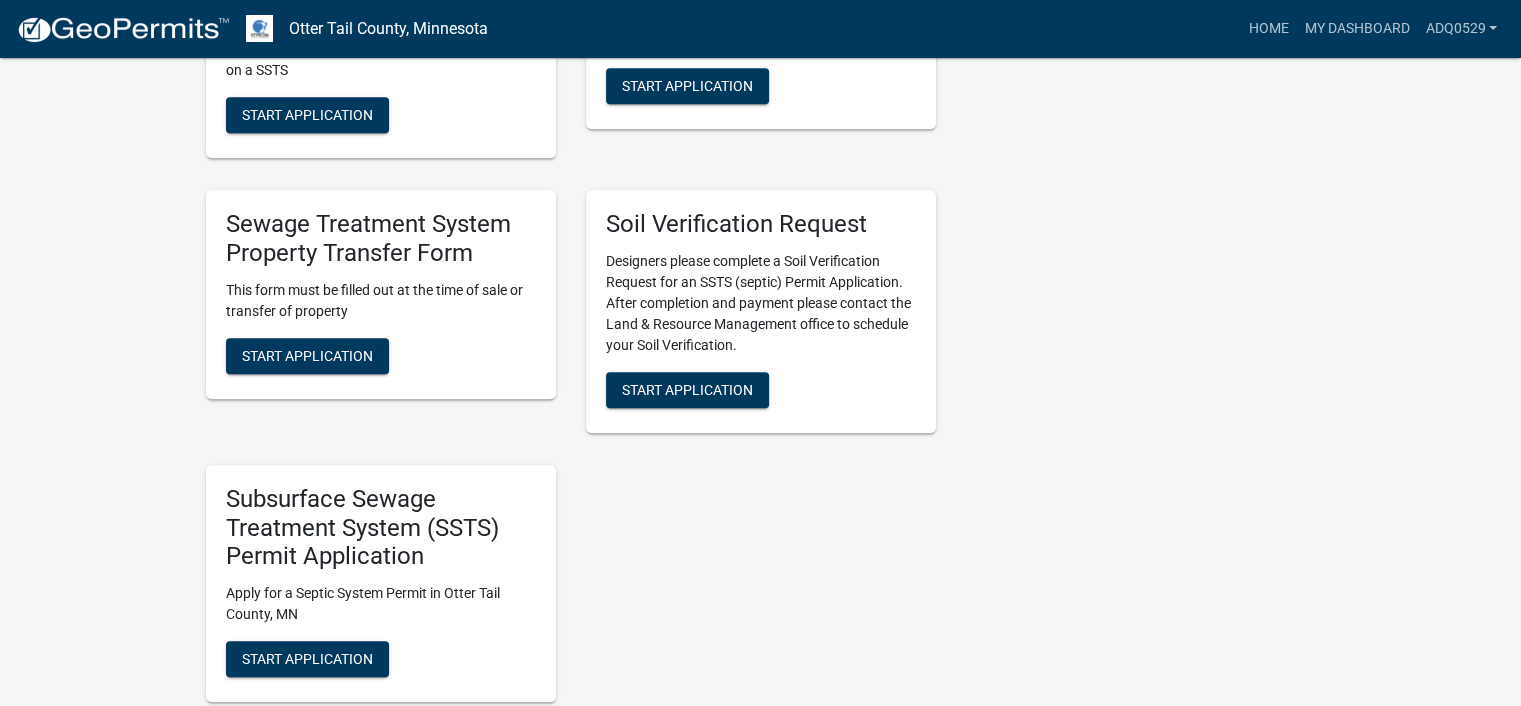 scroll, scrollTop: 1100, scrollLeft: 0, axis: vertical 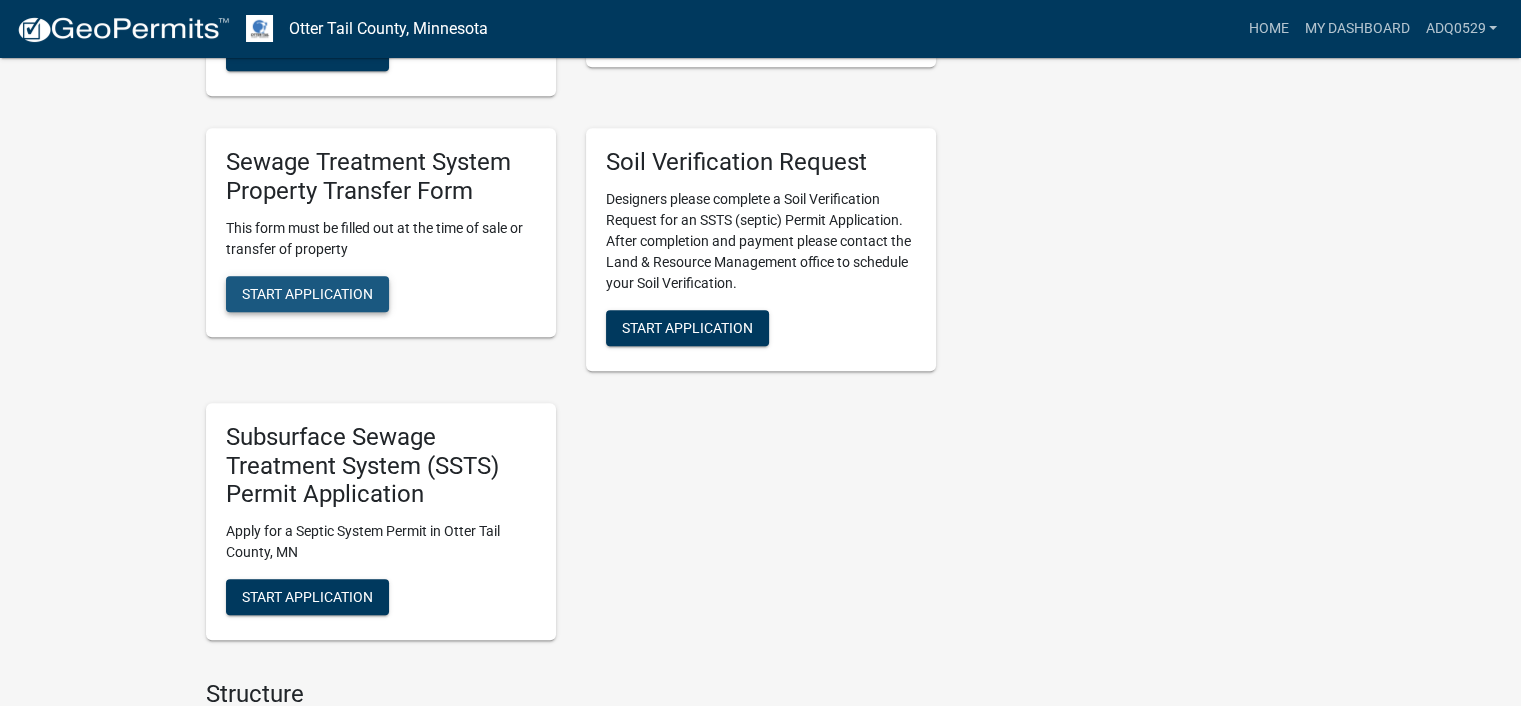 click on "Start Application" at bounding box center (307, 293) 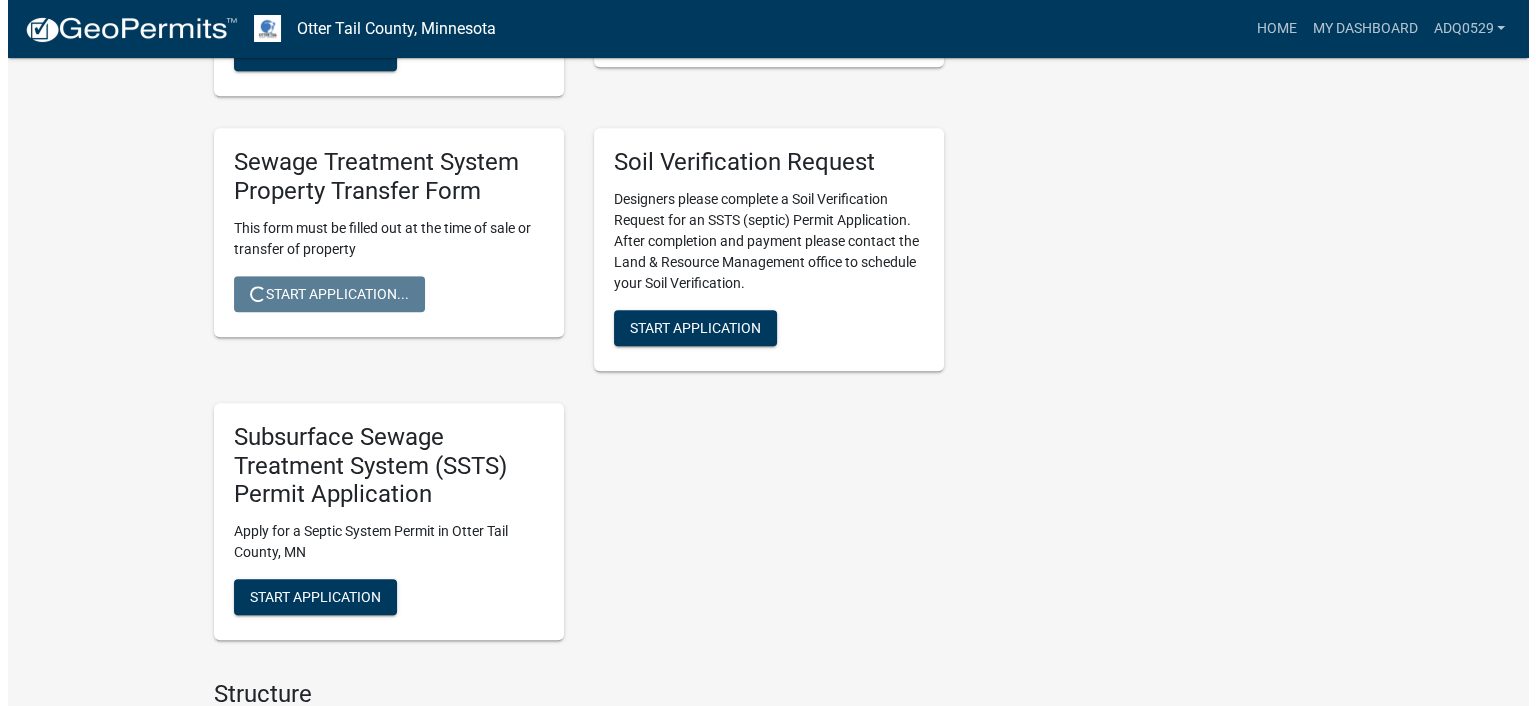 scroll, scrollTop: 0, scrollLeft: 0, axis: both 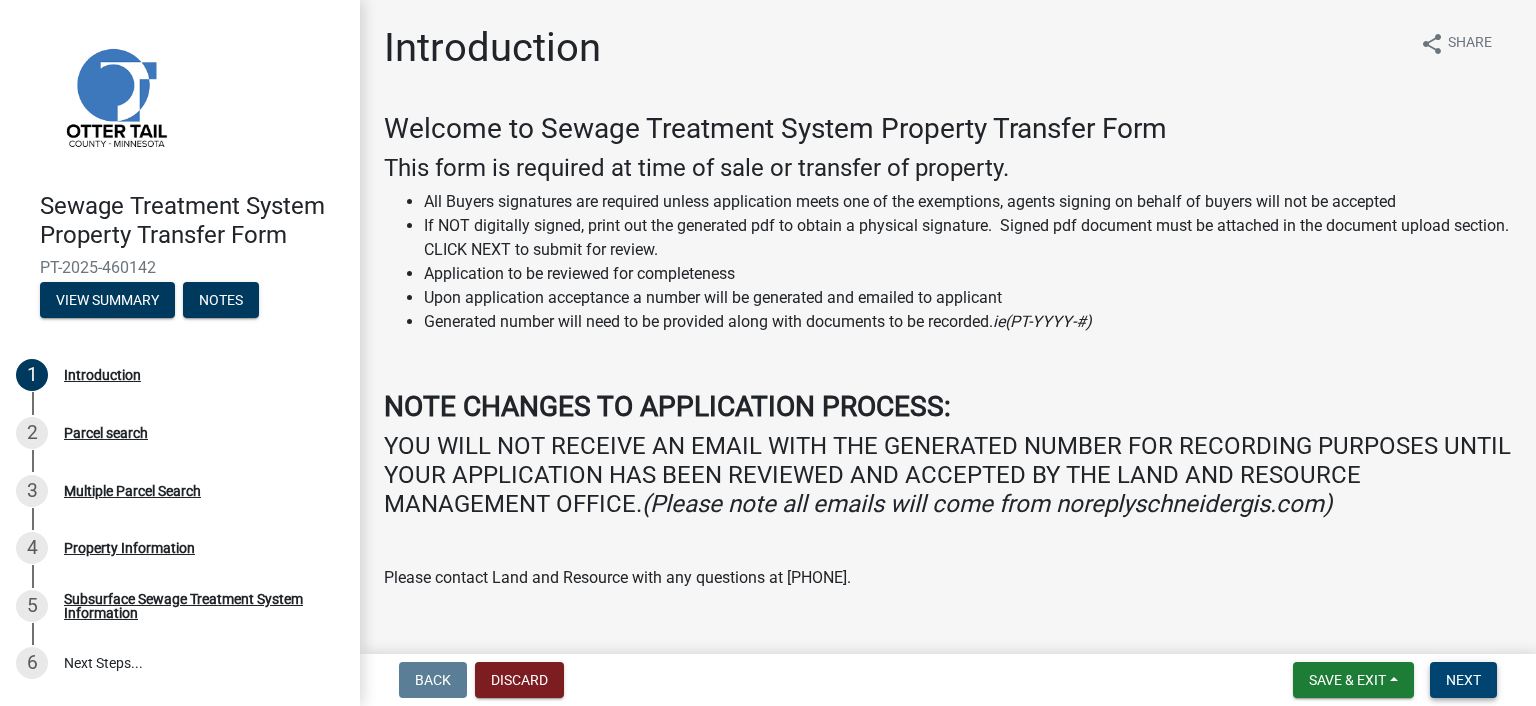 click on "Next" at bounding box center (1463, 680) 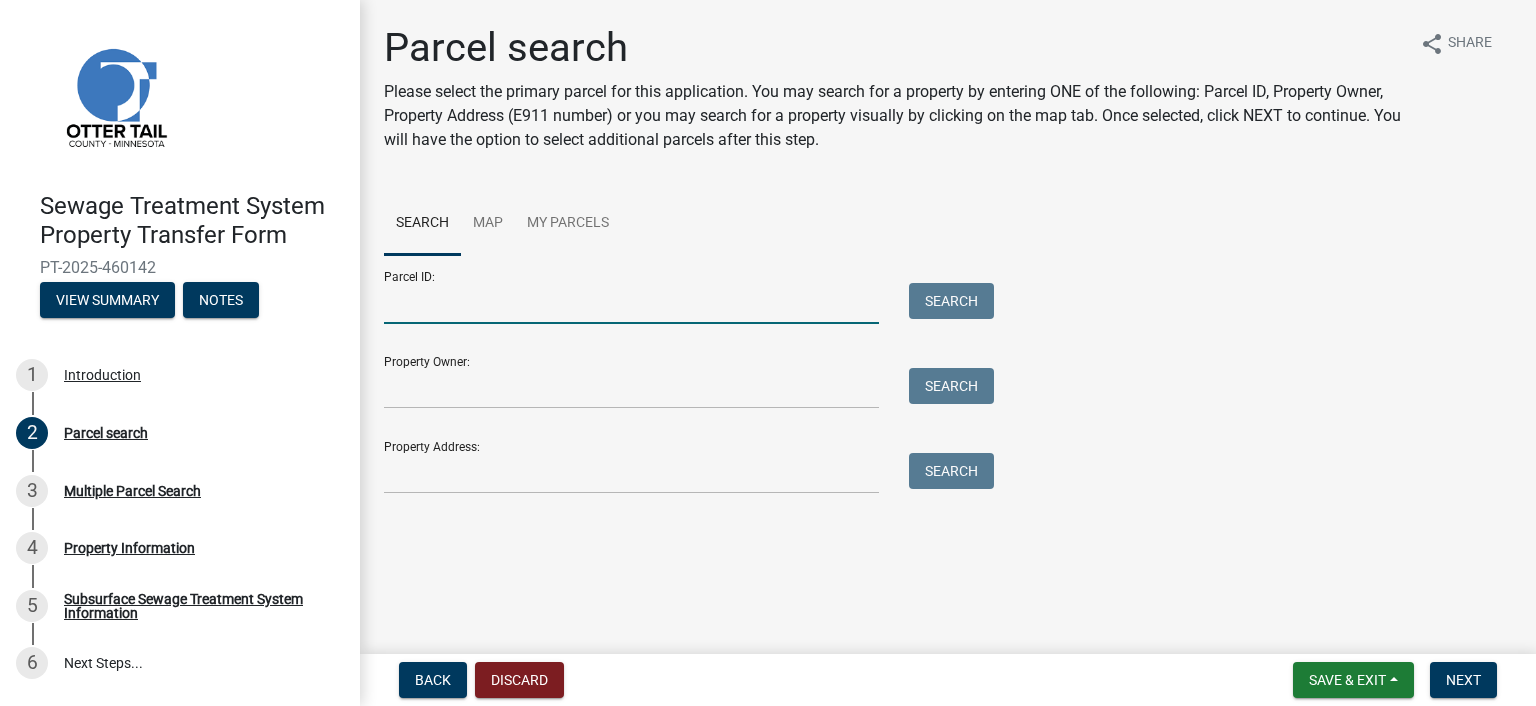 click on "Parcel ID:" at bounding box center (631, 303) 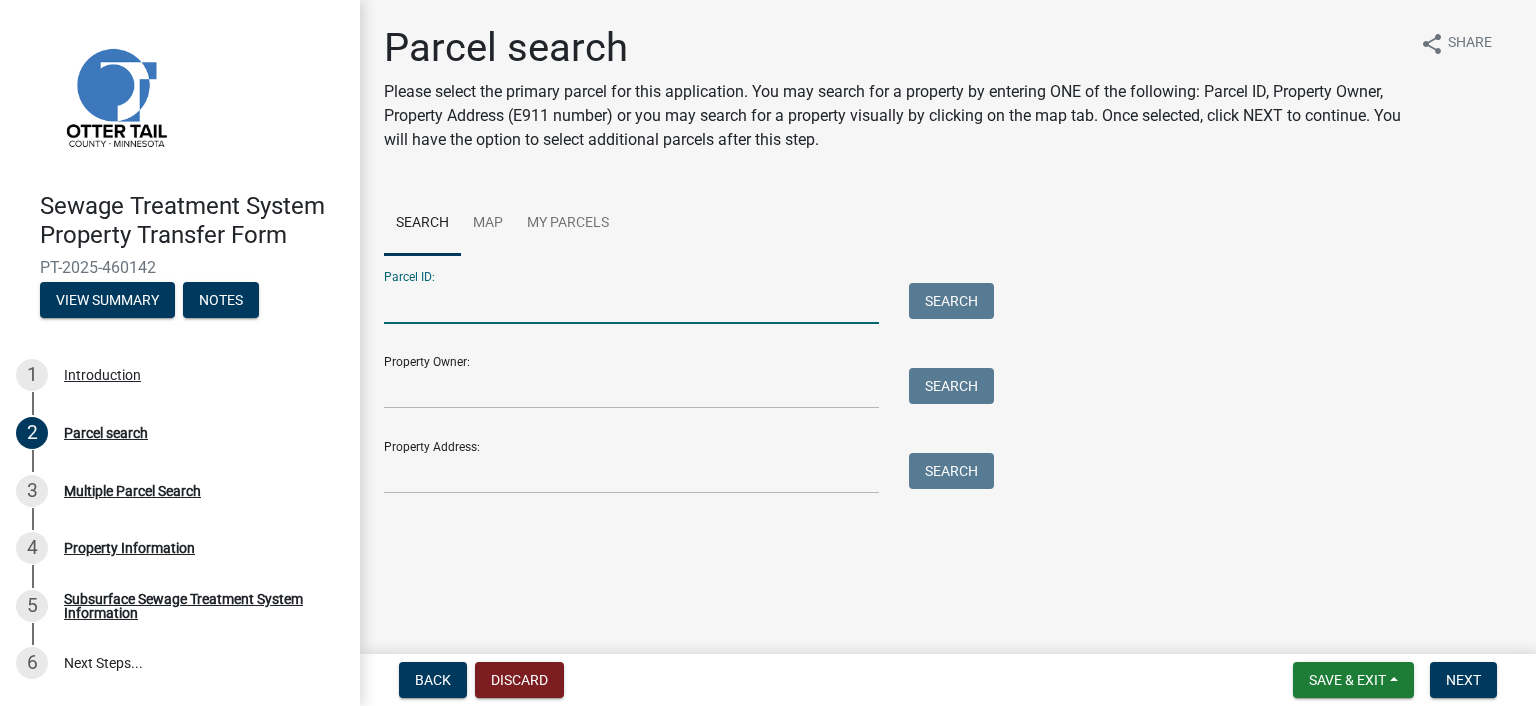 paste on "[NUMBER]" 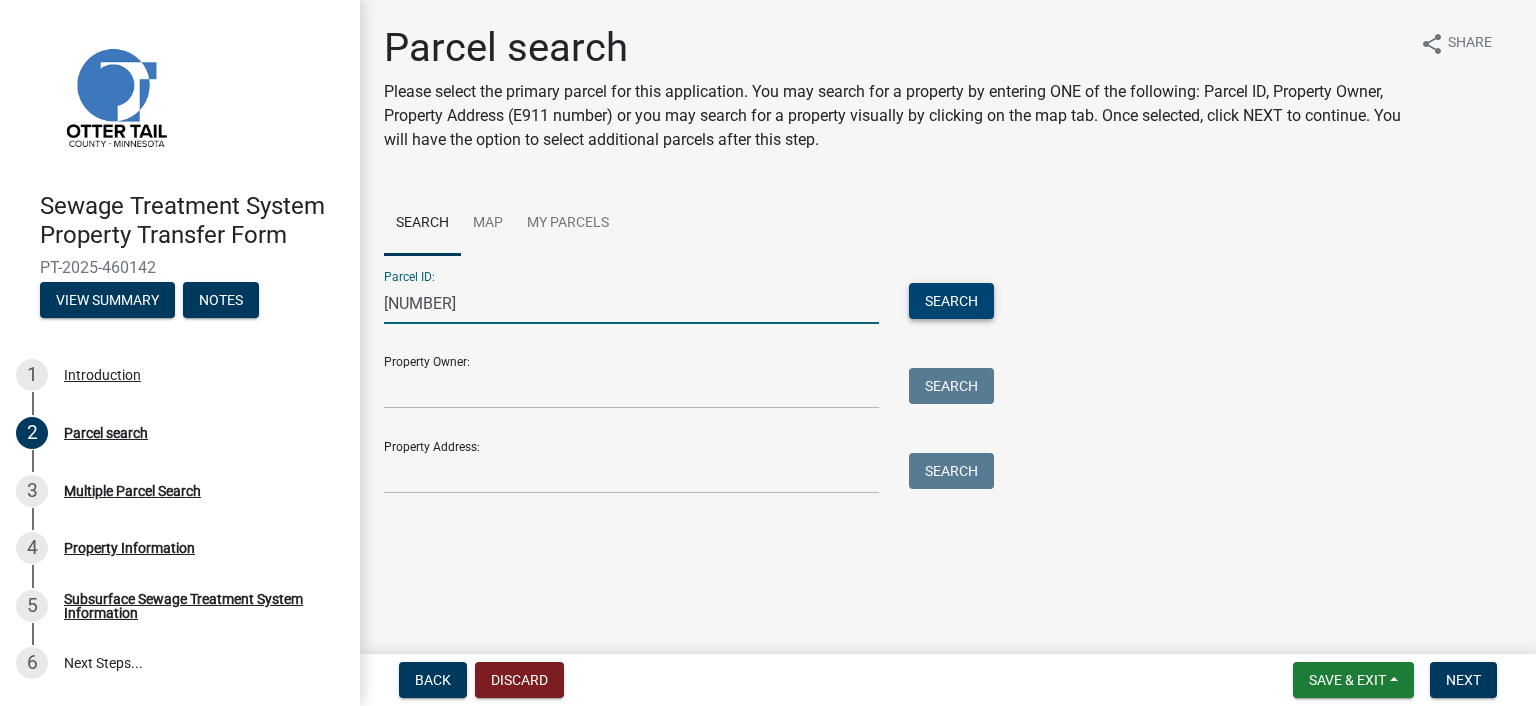 type on "[NUMBER]" 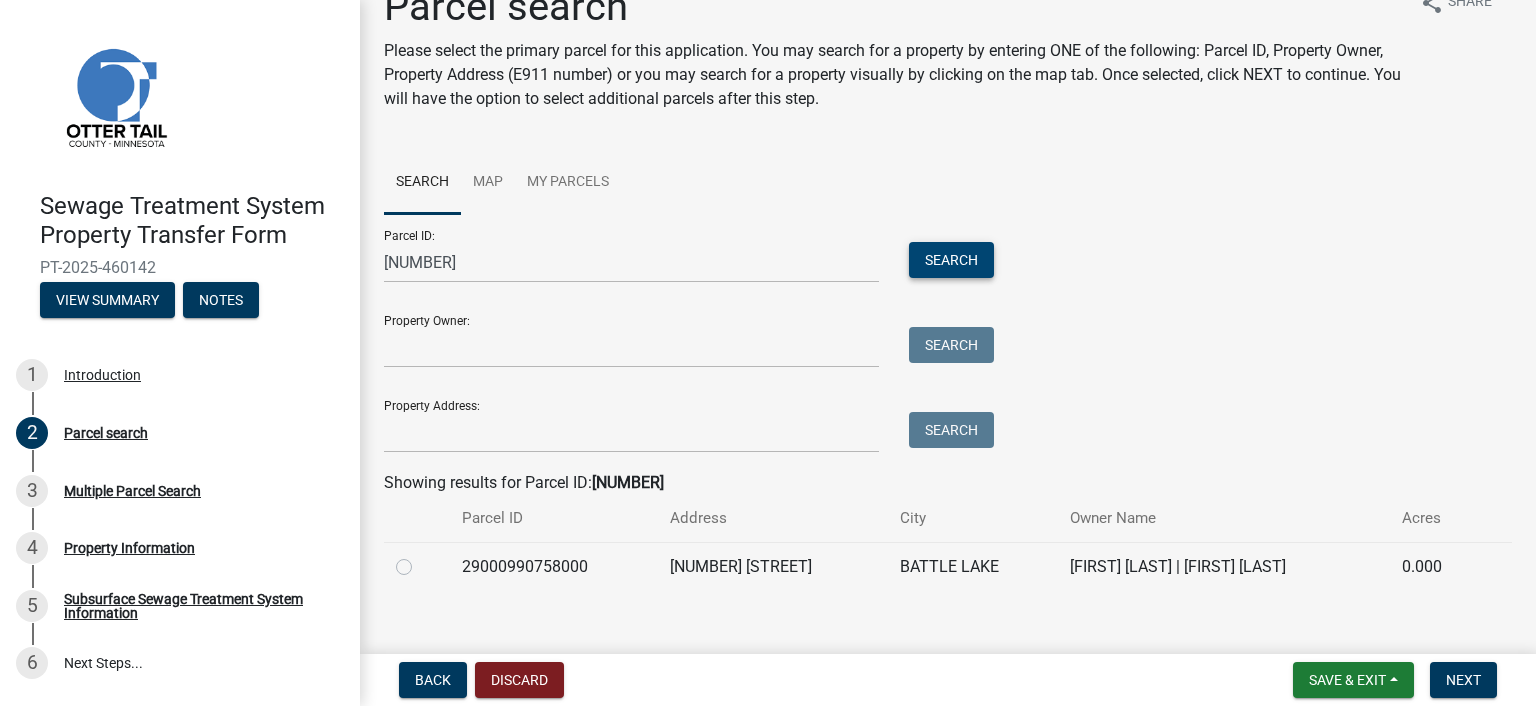 scroll, scrollTop: 64, scrollLeft: 0, axis: vertical 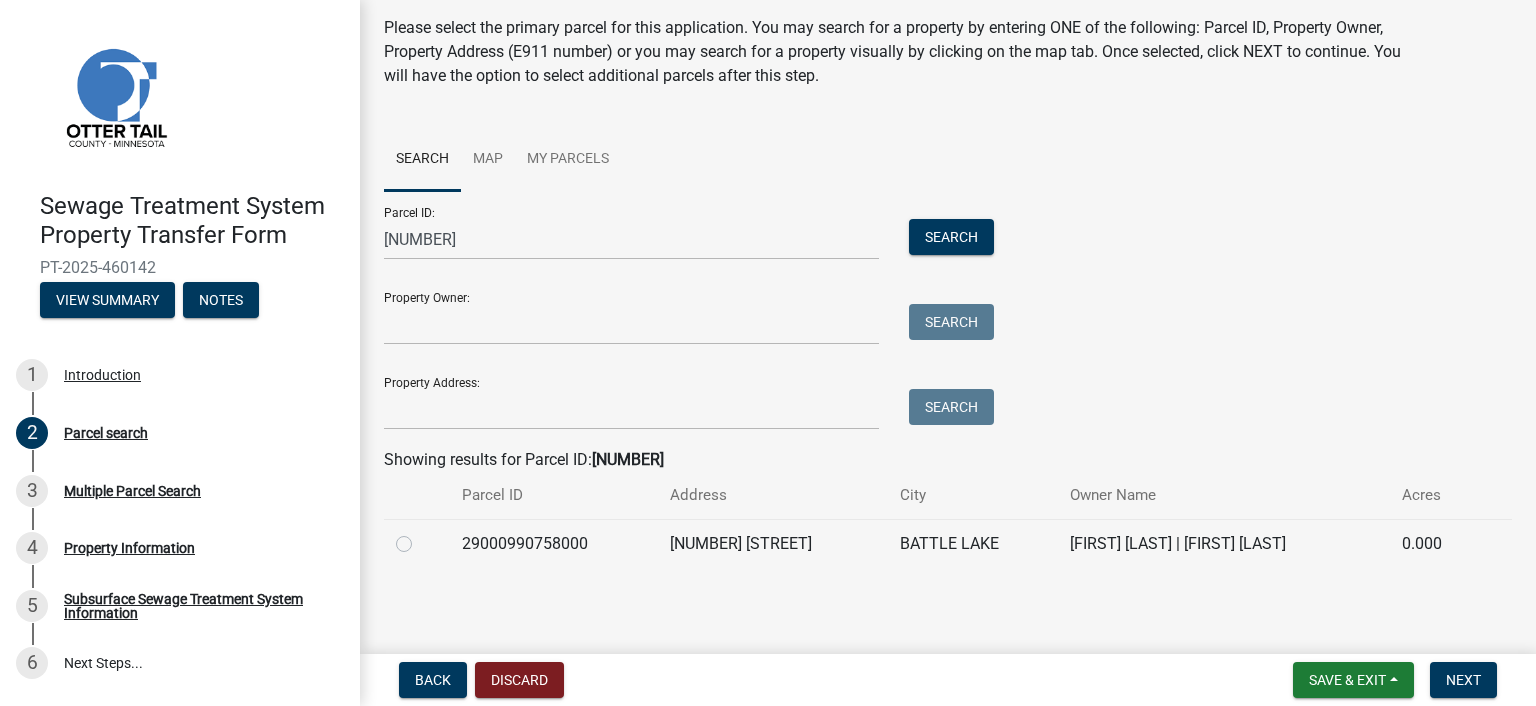 click 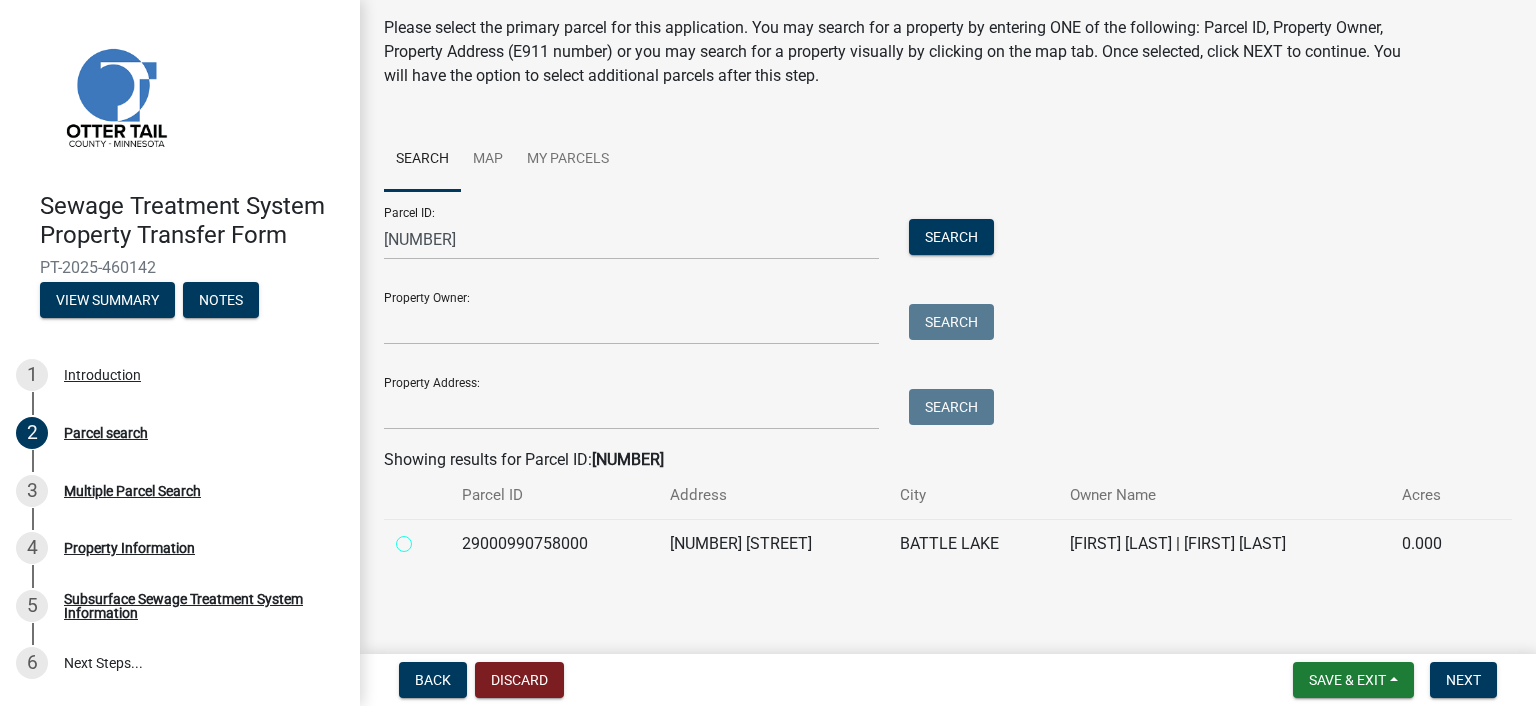 click at bounding box center (426, 538) 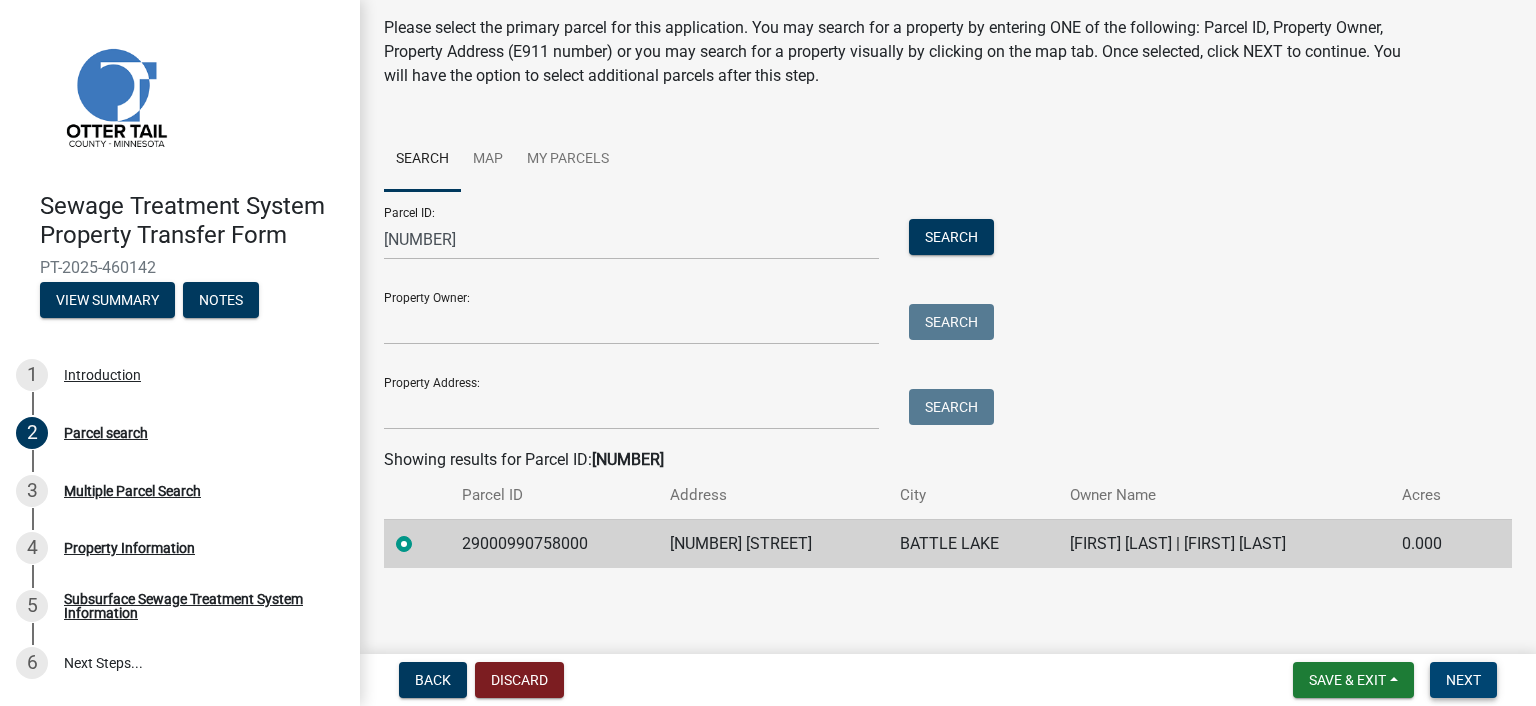 click on "Next" at bounding box center [1463, 680] 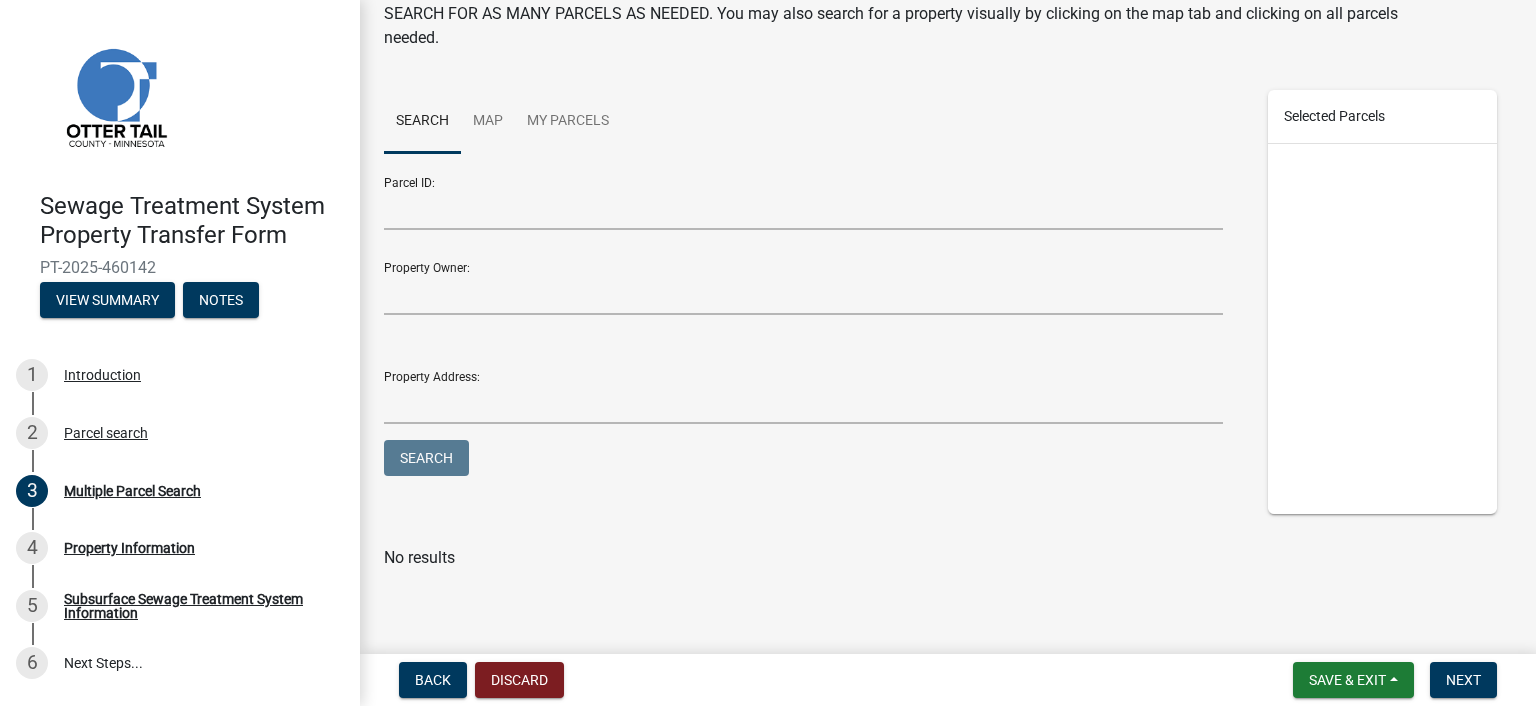 scroll, scrollTop: 152, scrollLeft: 0, axis: vertical 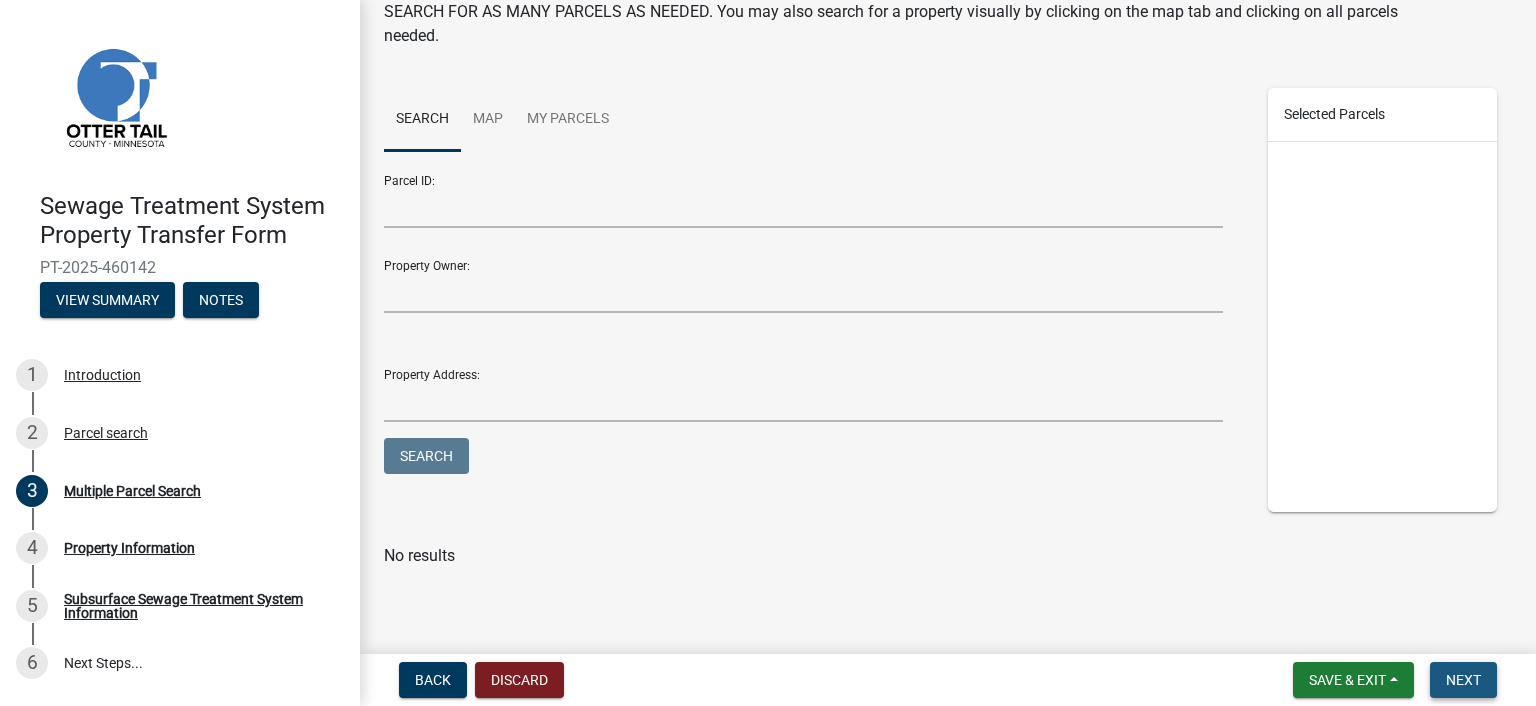 click on "Next" at bounding box center (1463, 680) 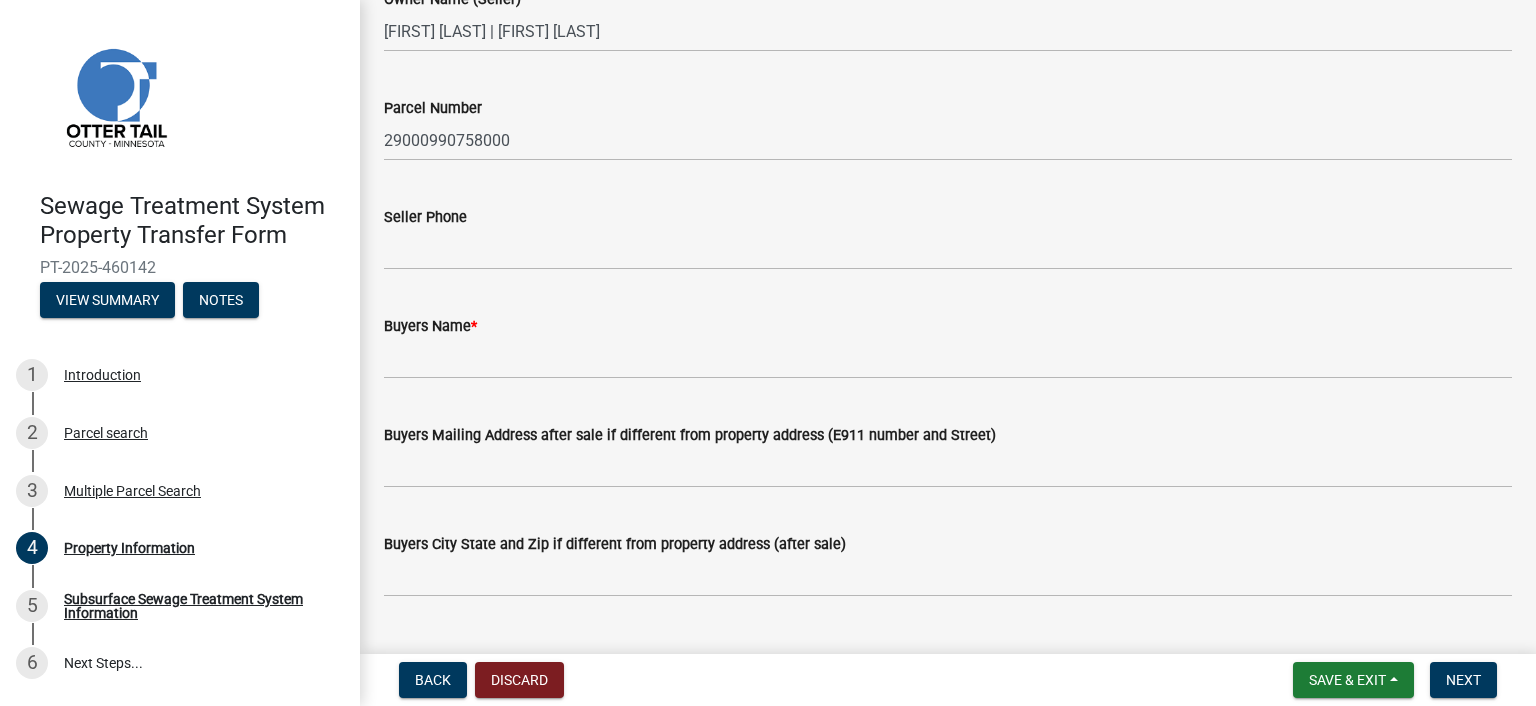 scroll, scrollTop: 200, scrollLeft: 0, axis: vertical 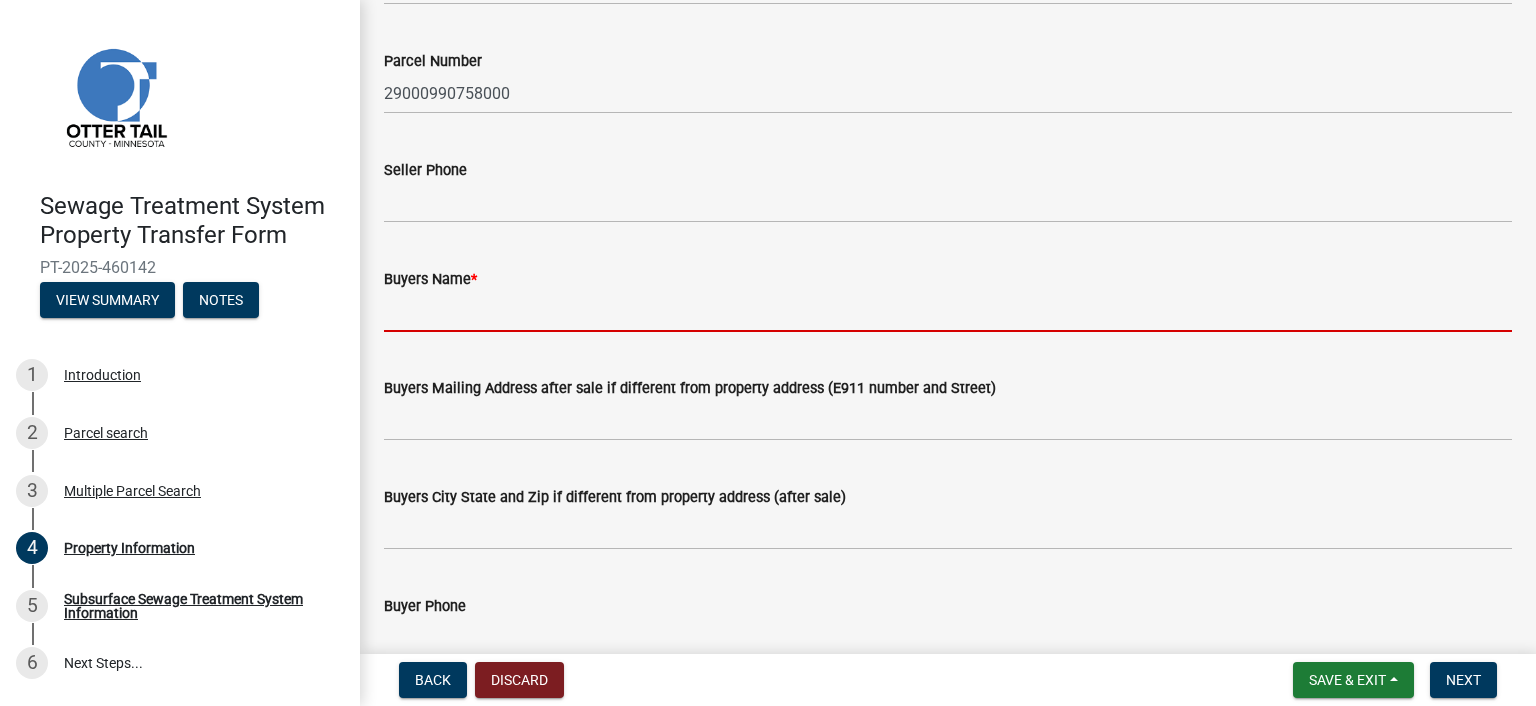 click on "Buyers Name  *" at bounding box center (948, 311) 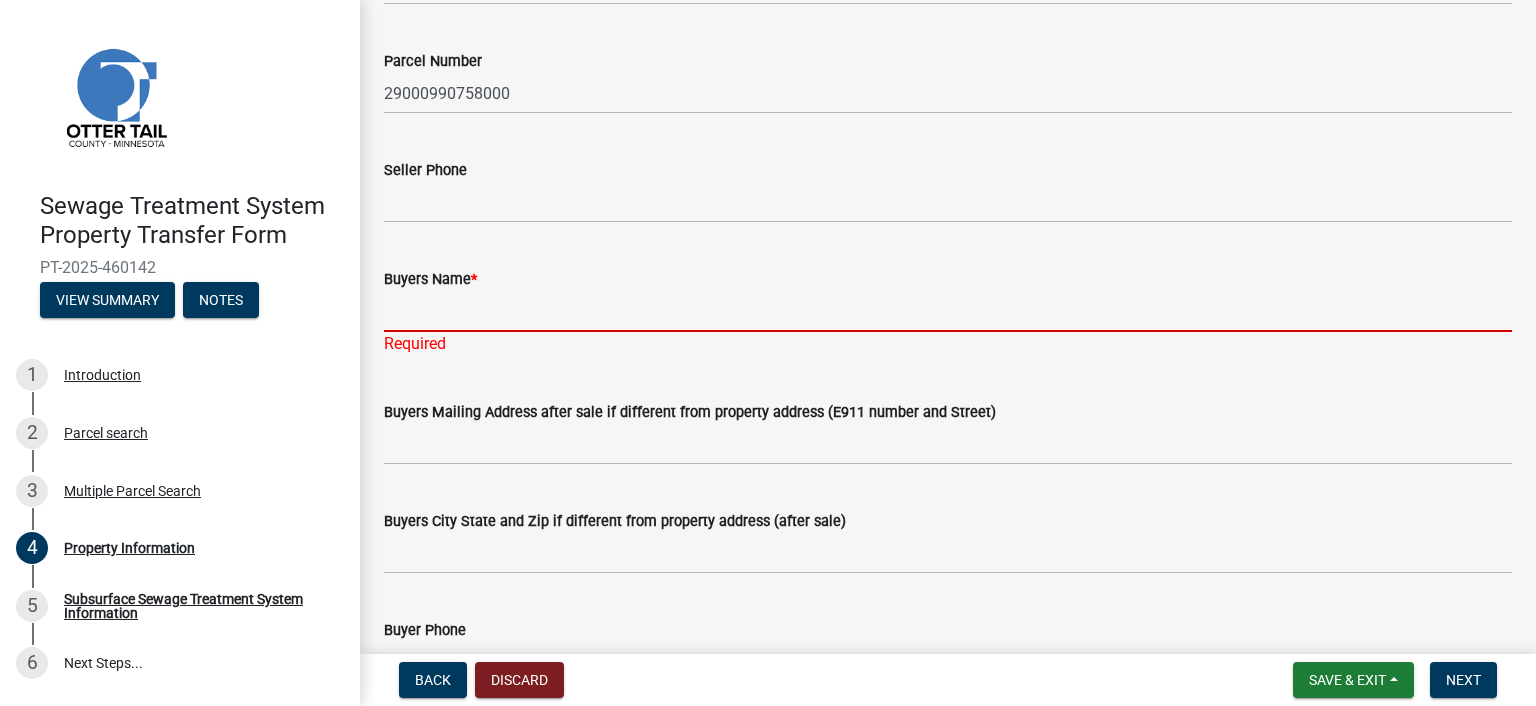 click on "Buyers Name  *" at bounding box center [948, 311] 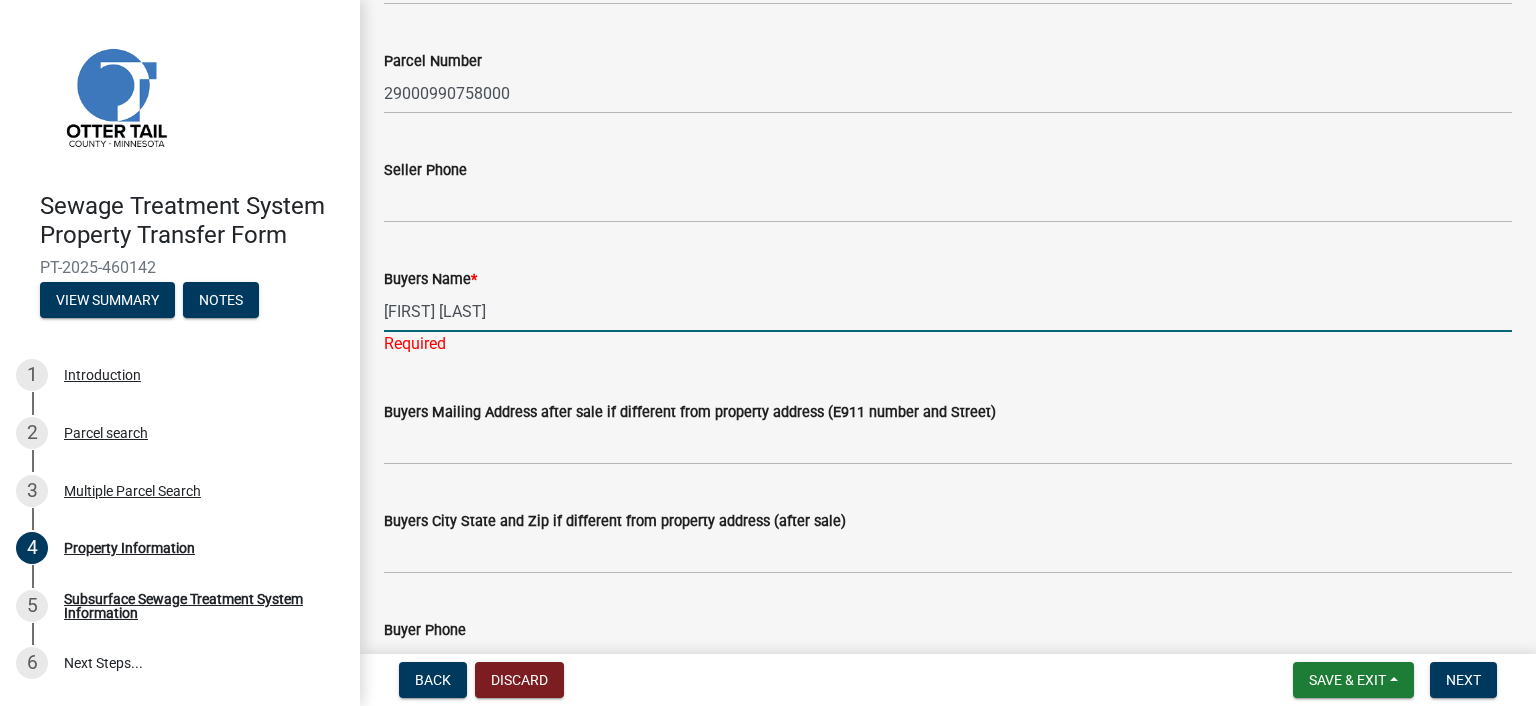 type on "[FIRST] [LAST]" 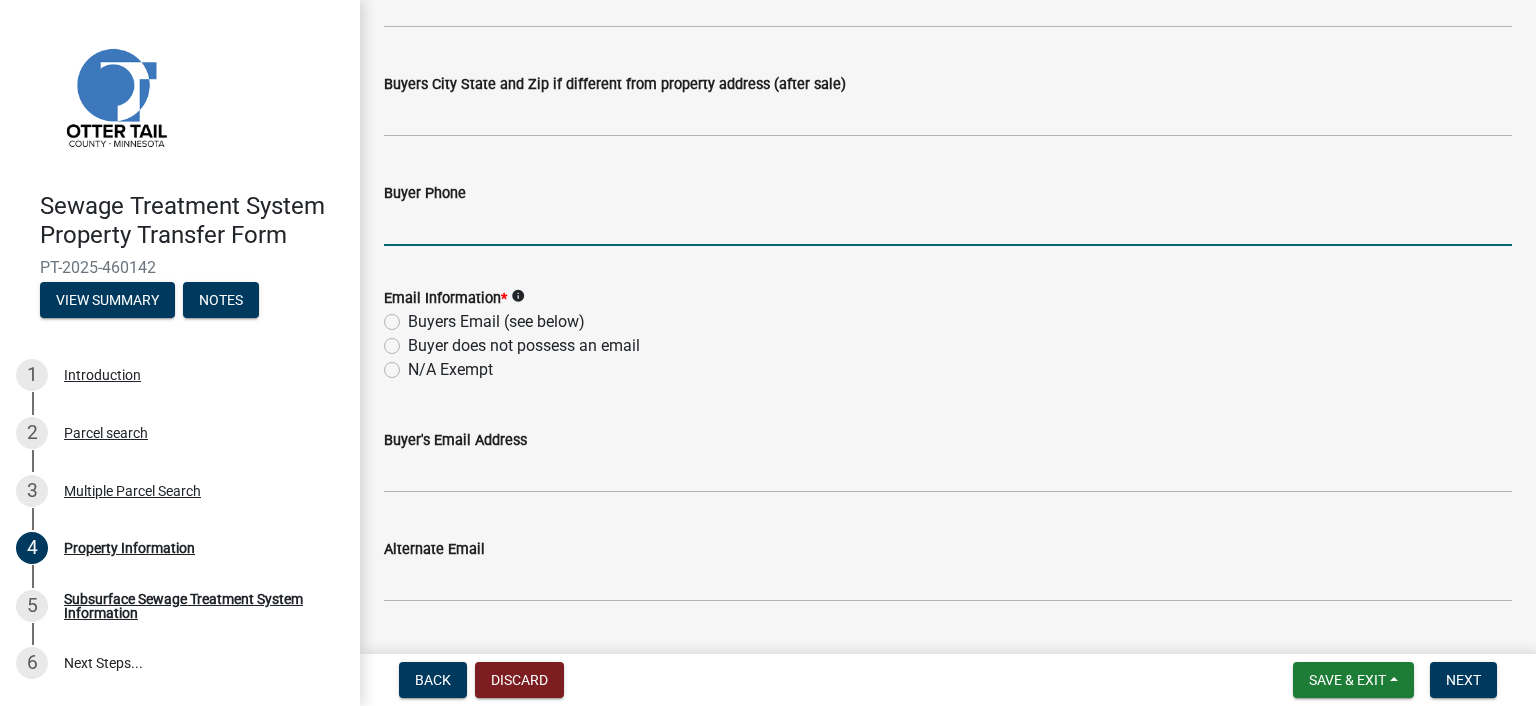 scroll, scrollTop: 813, scrollLeft: 0, axis: vertical 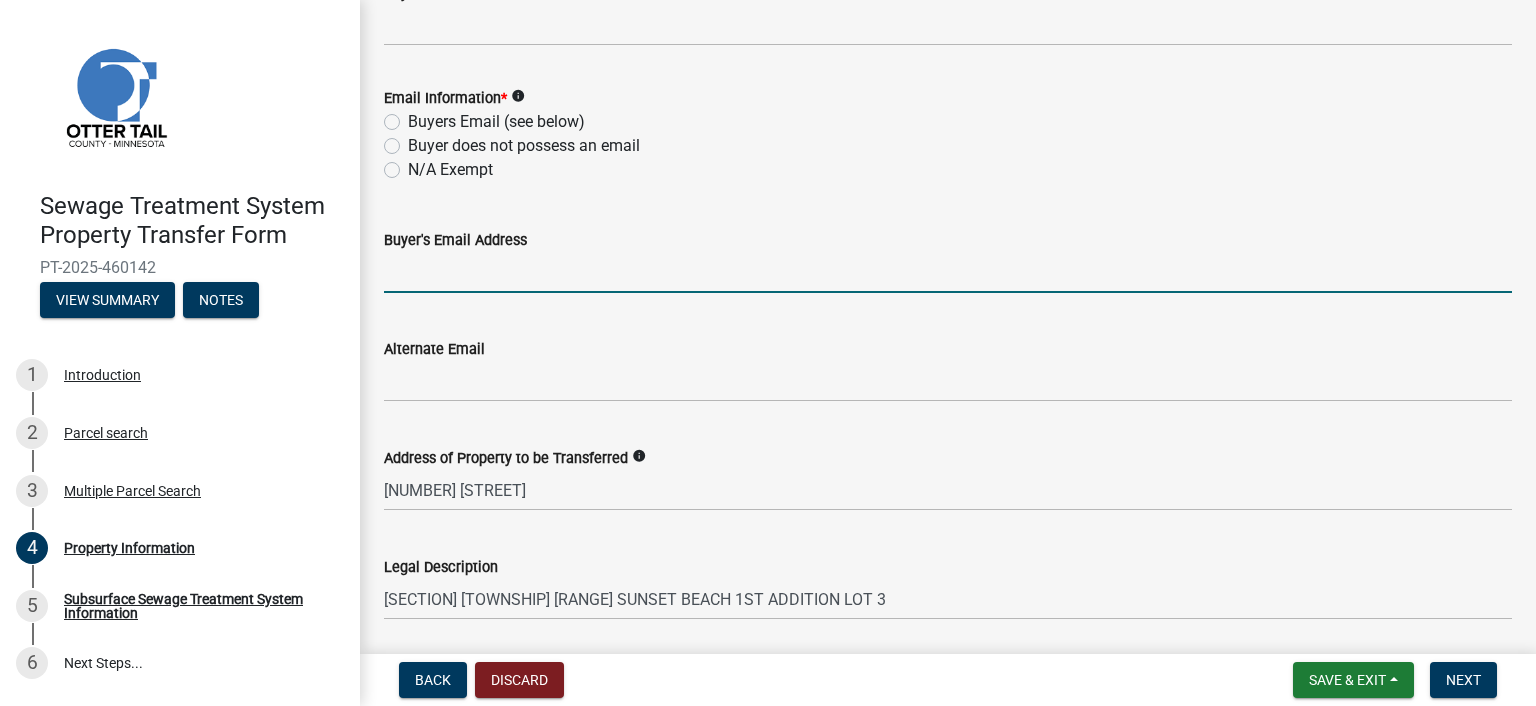 click on "Buyer's Email Address" at bounding box center [948, 272] 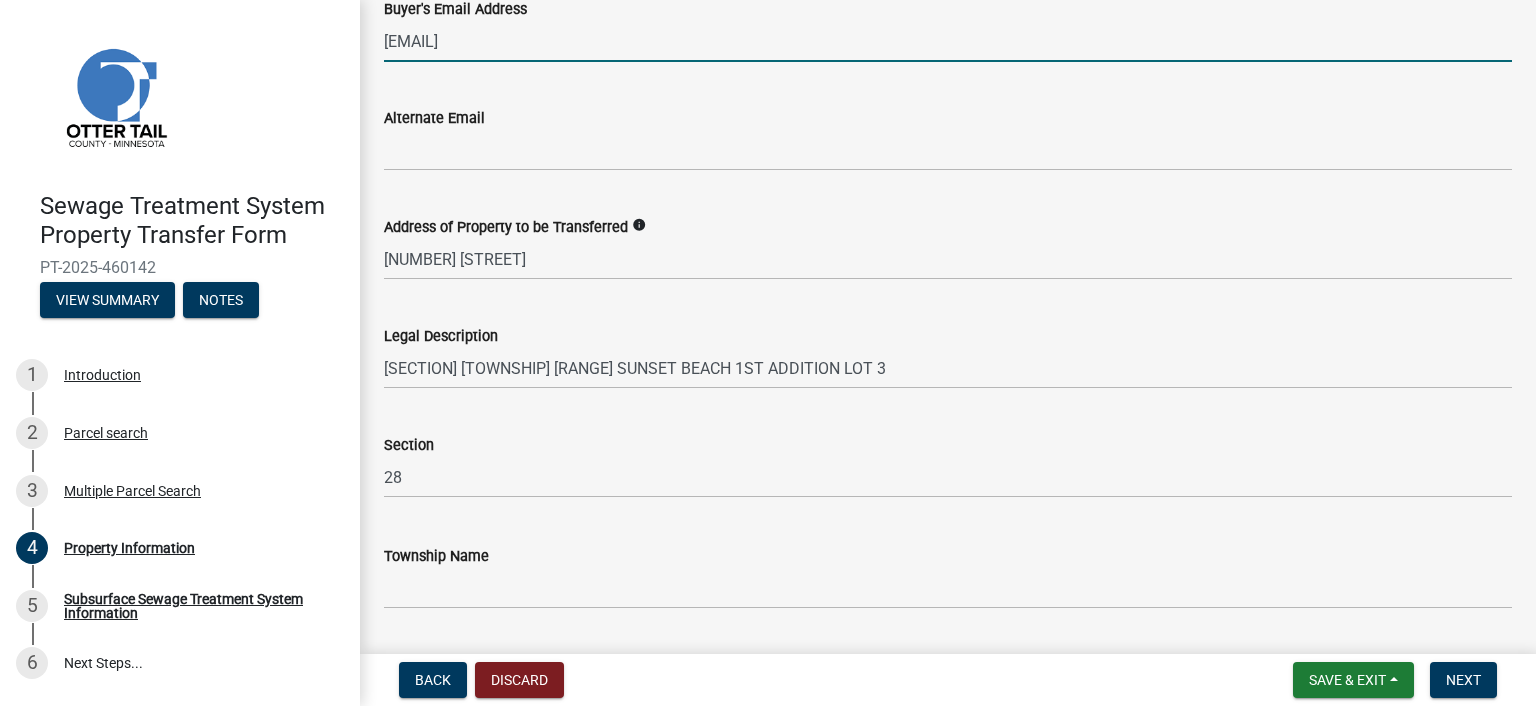scroll, scrollTop: 1101, scrollLeft: 0, axis: vertical 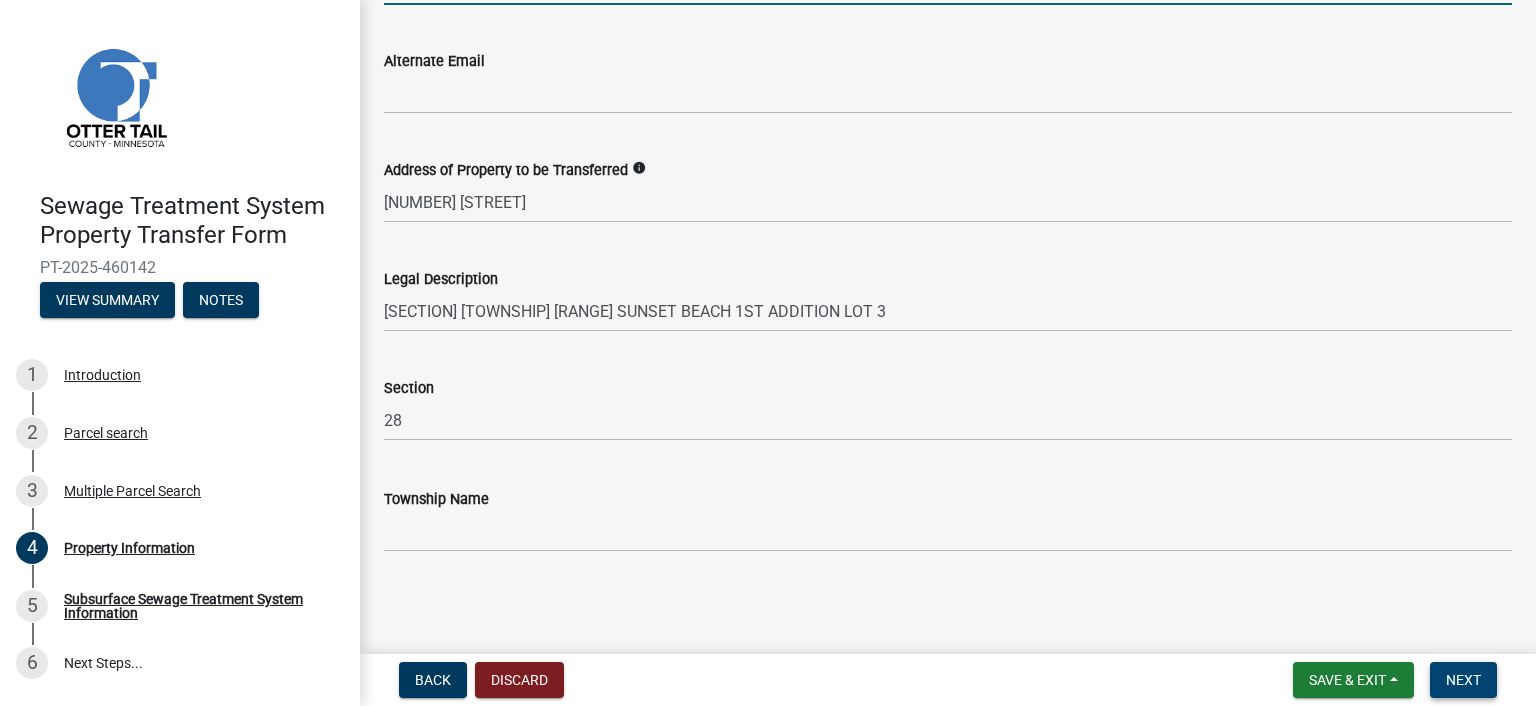 type on "[EMAIL]" 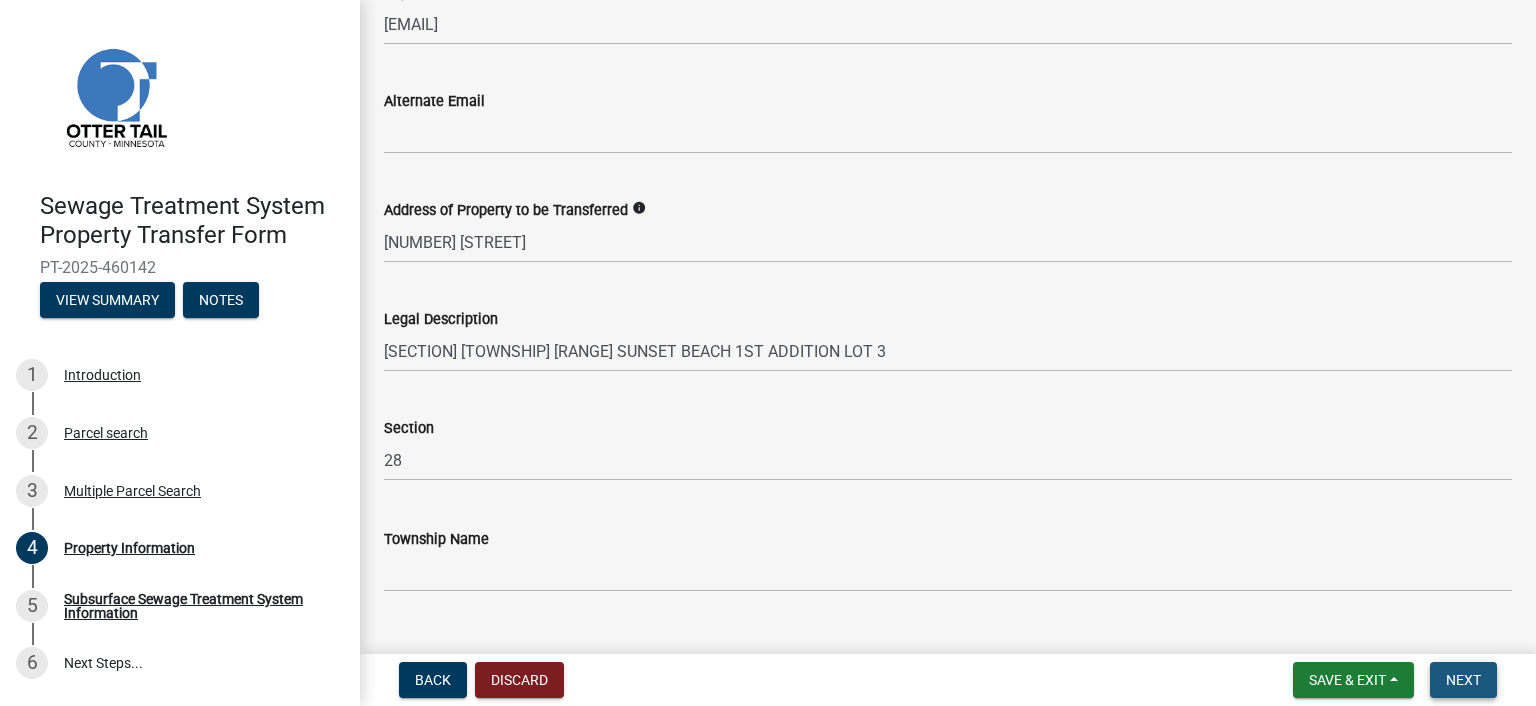 scroll, scrollTop: 1141, scrollLeft: 0, axis: vertical 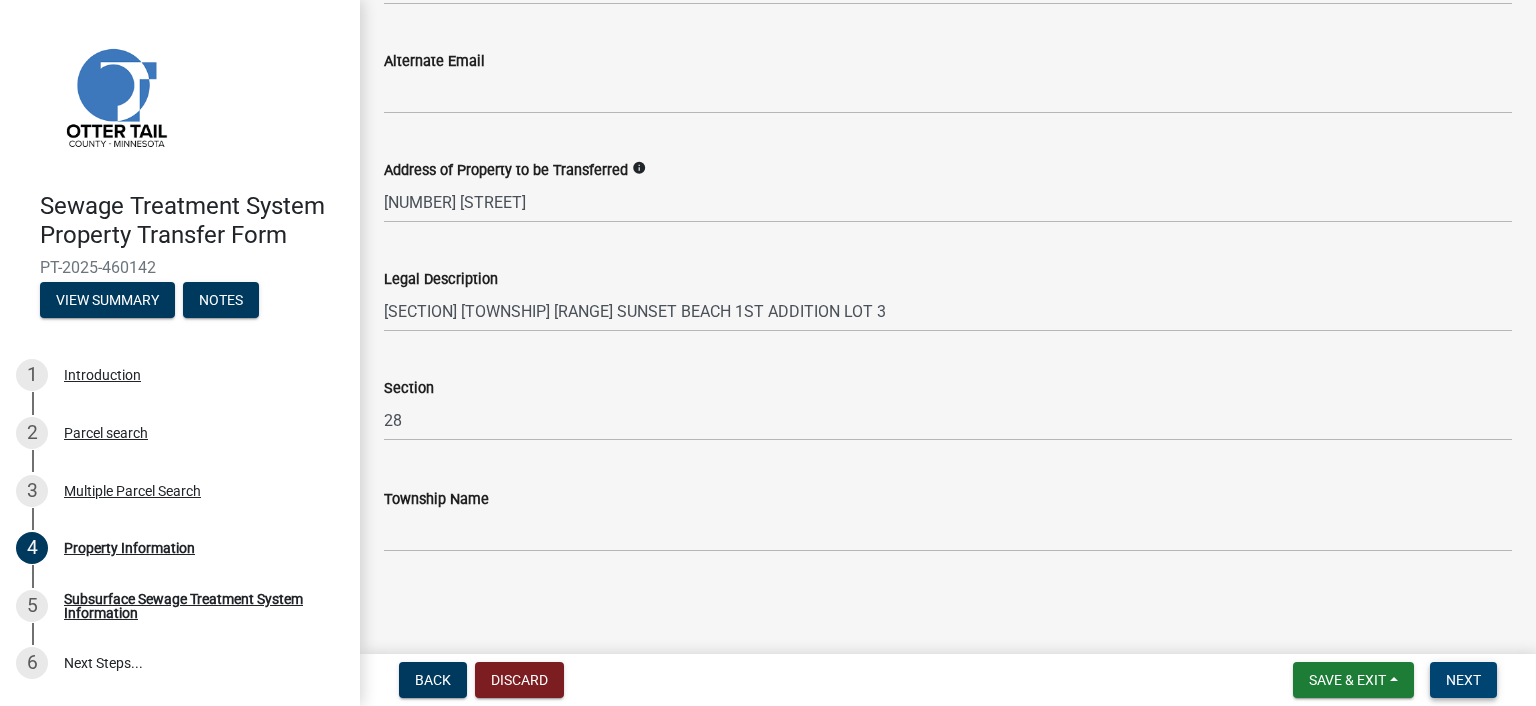 click on "Next" at bounding box center [1463, 680] 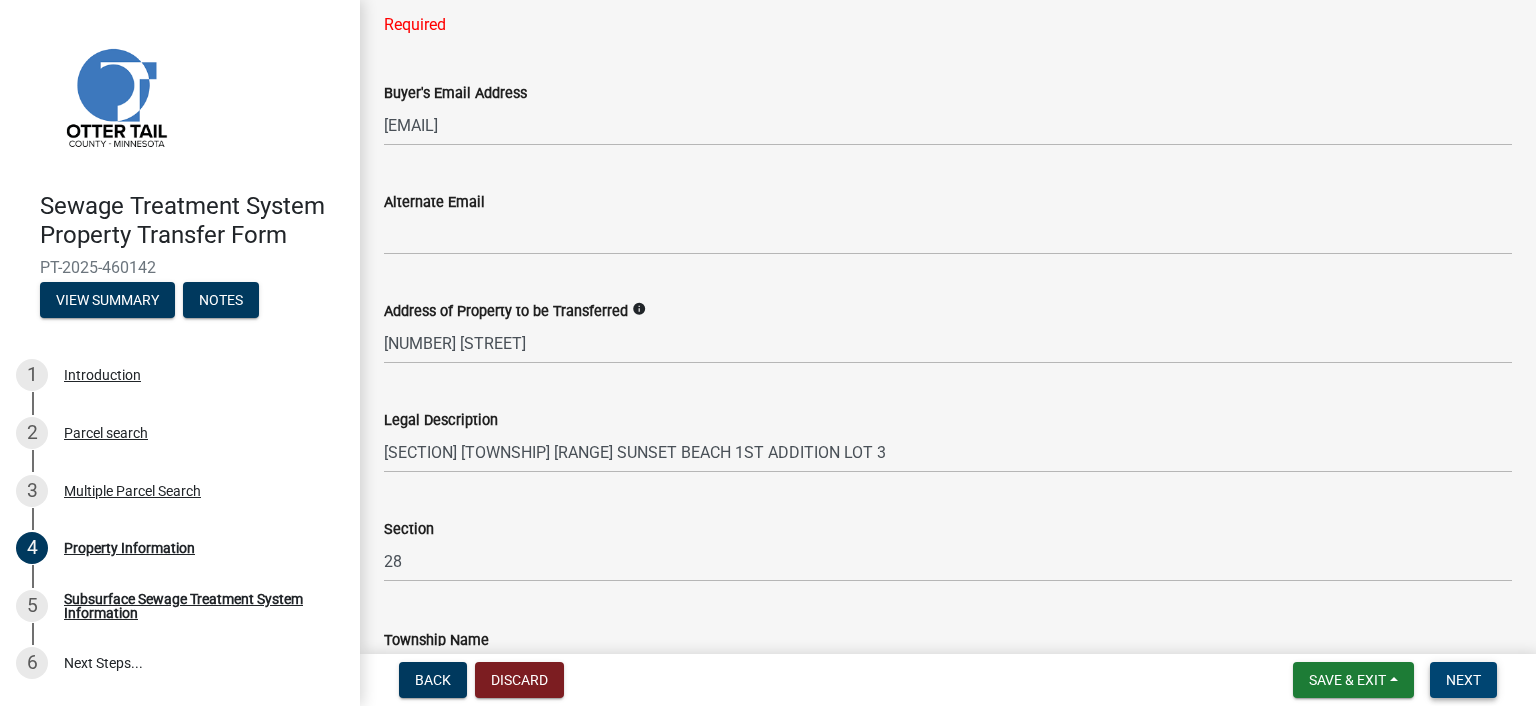 scroll, scrollTop: 741, scrollLeft: 0, axis: vertical 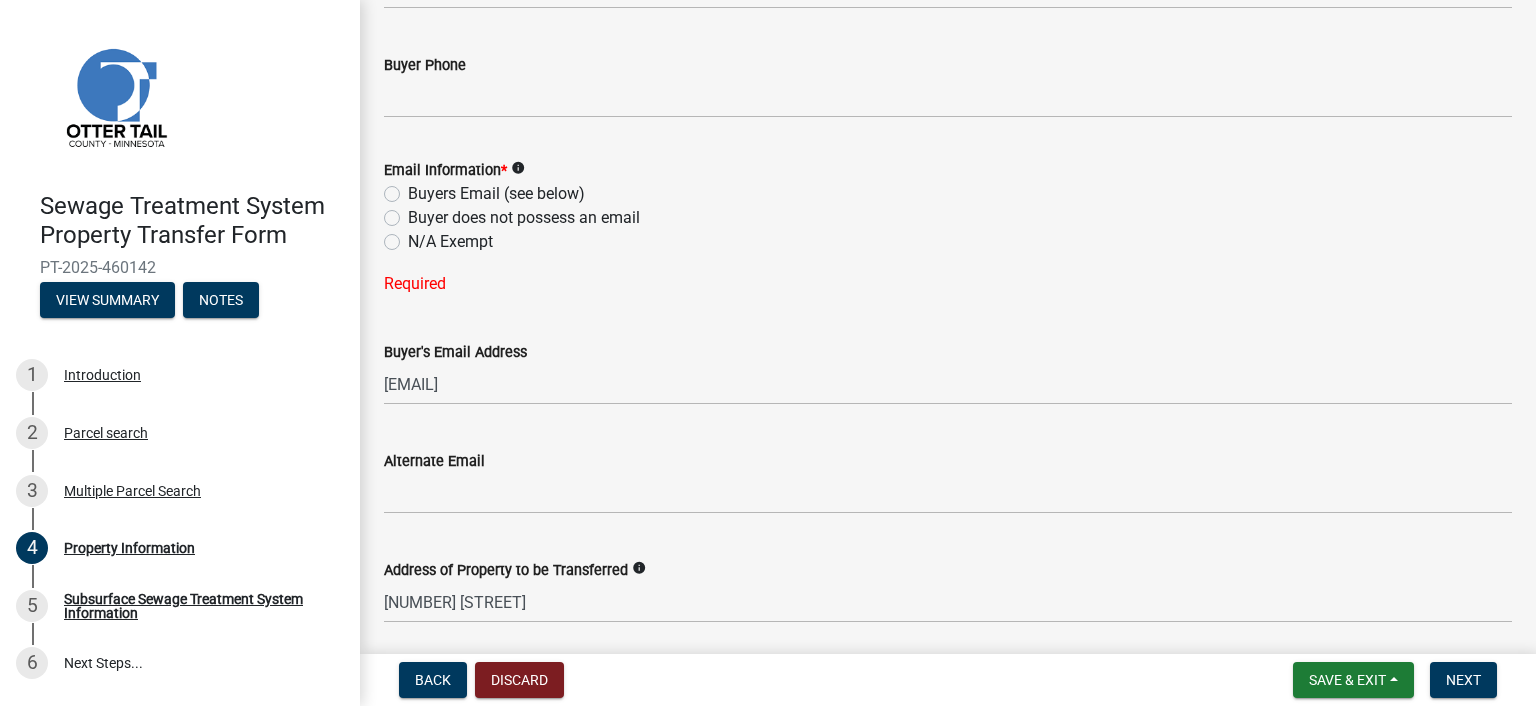 click on "Buyers Email (see below)" 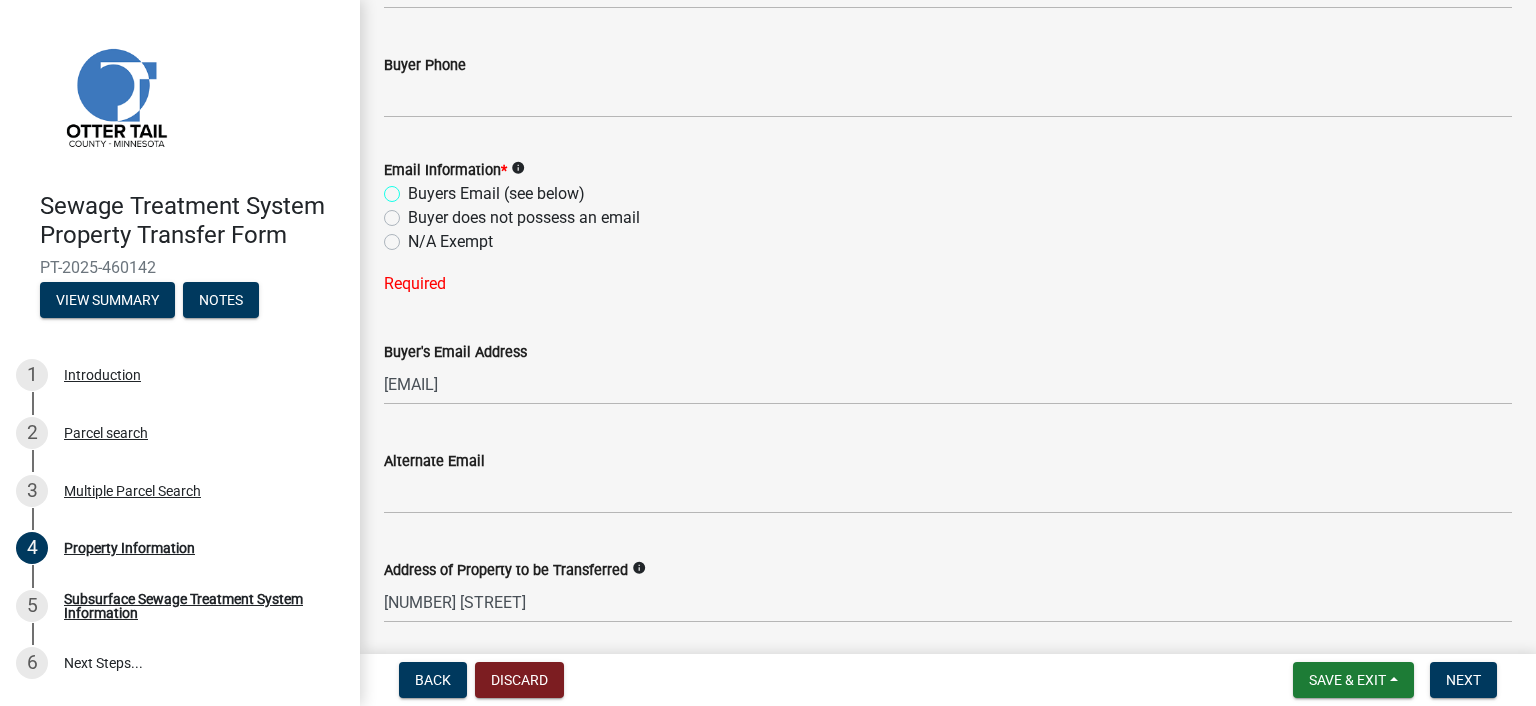click on "Buyers Email (see below)" at bounding box center (414, 188) 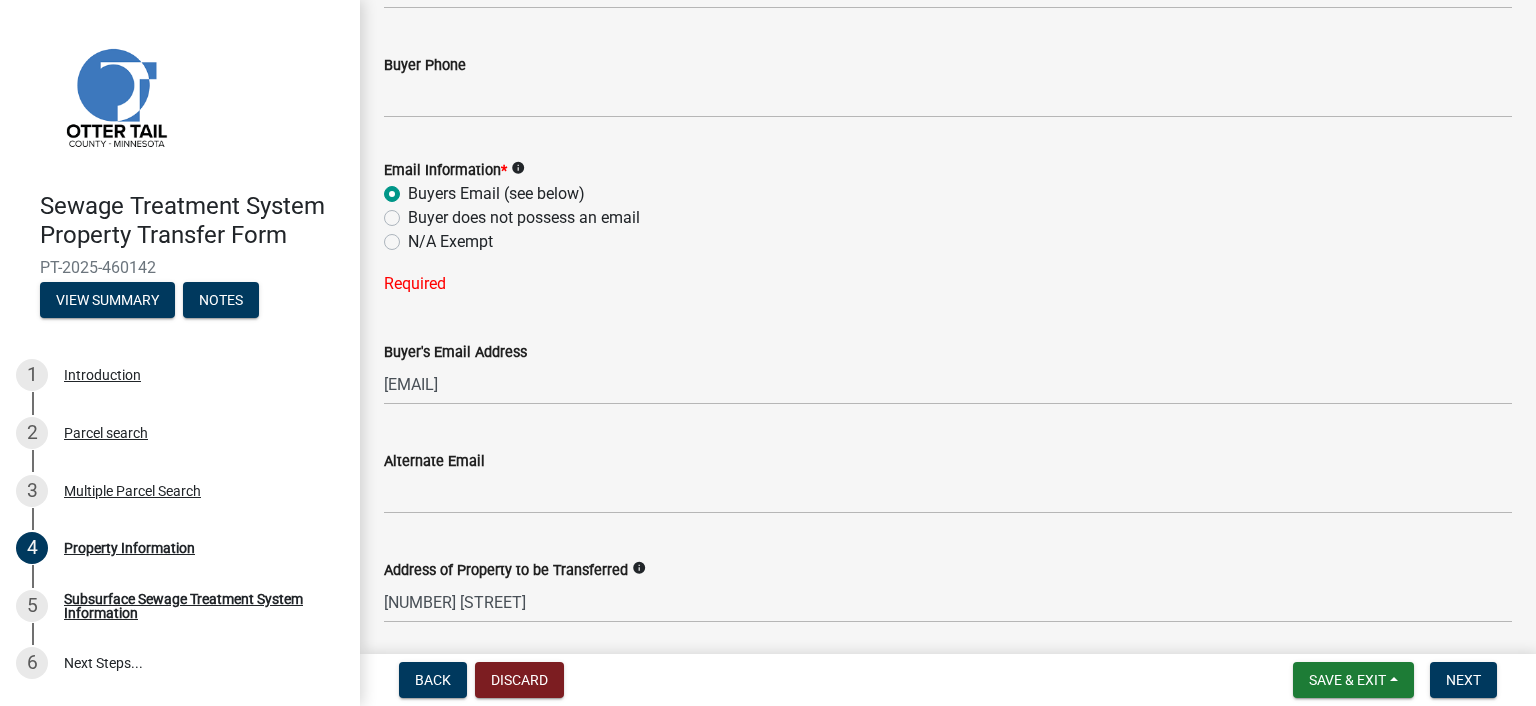 radio on "true" 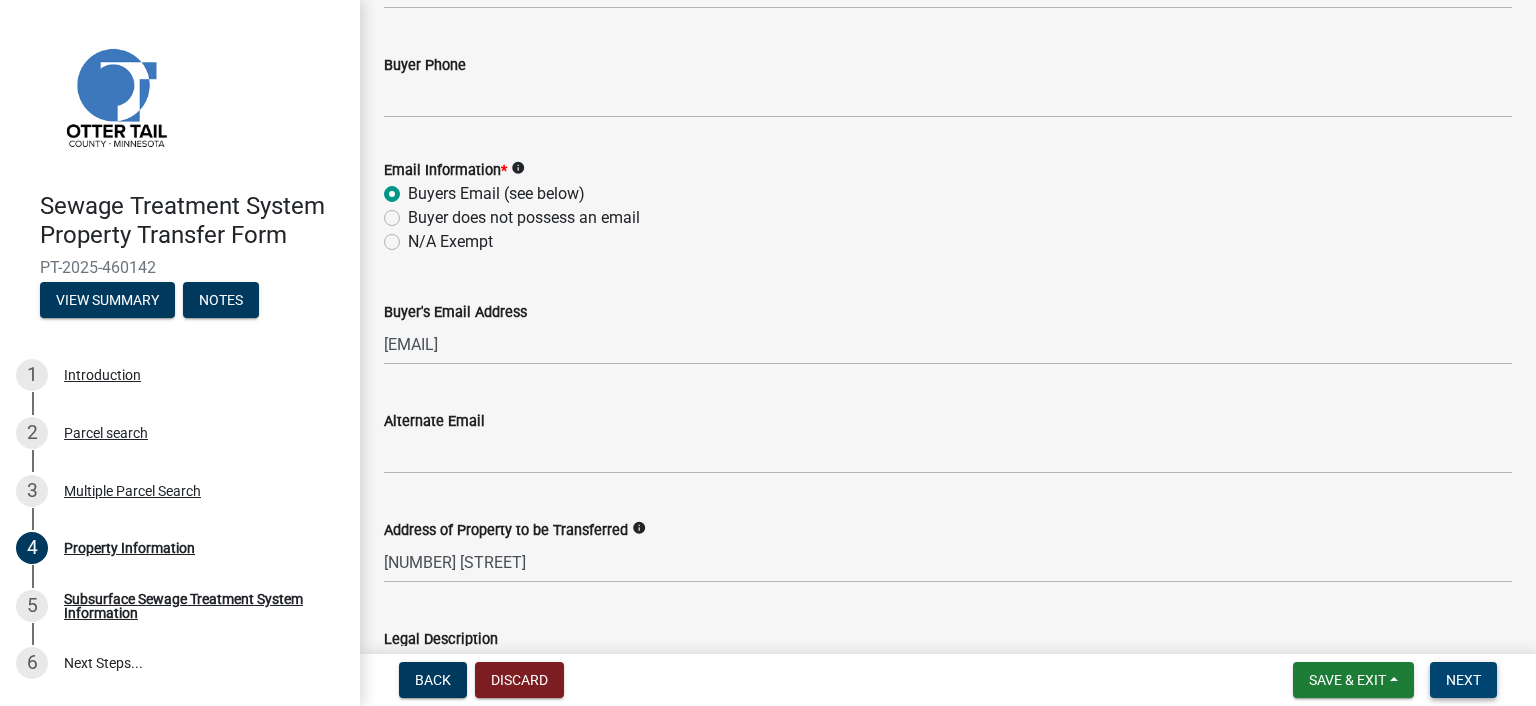 click on "Next" at bounding box center (1463, 680) 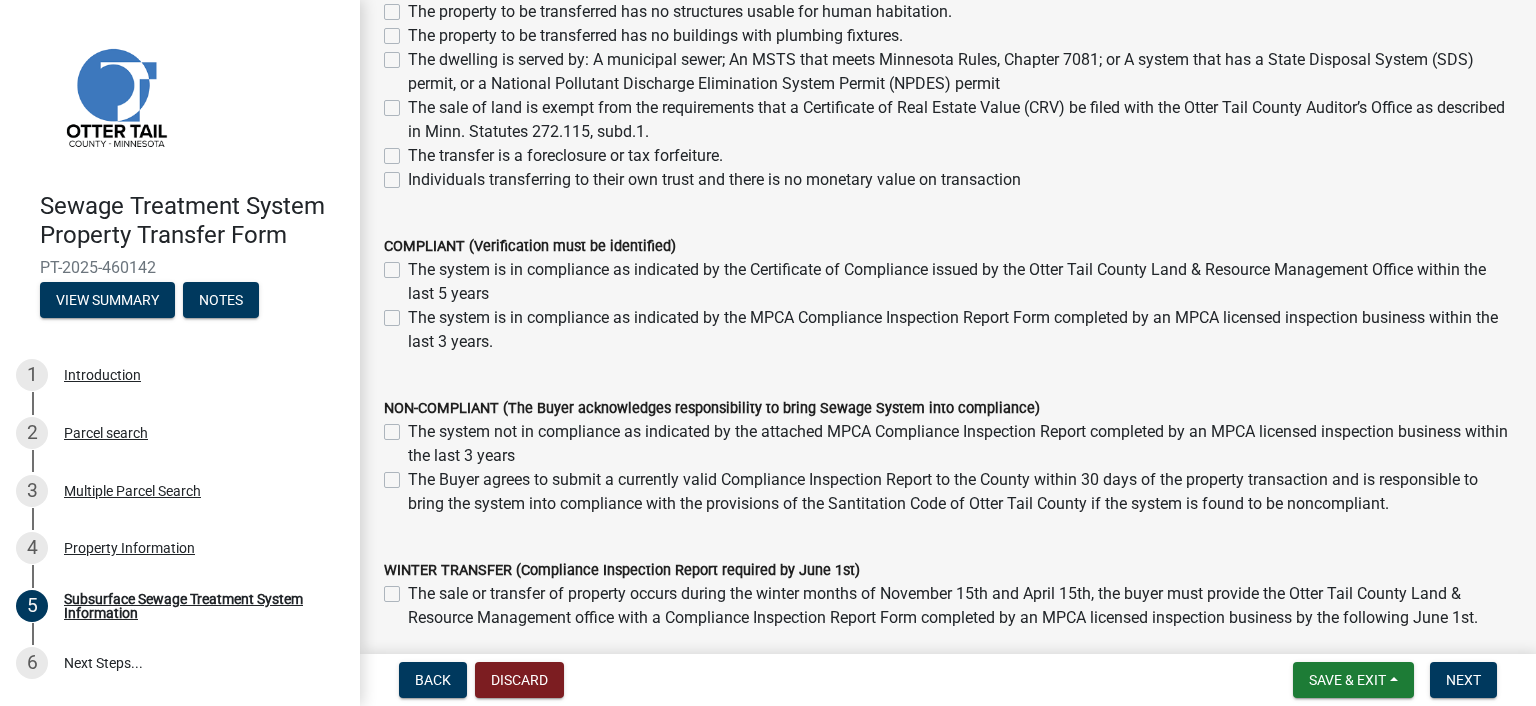 scroll, scrollTop: 400, scrollLeft: 0, axis: vertical 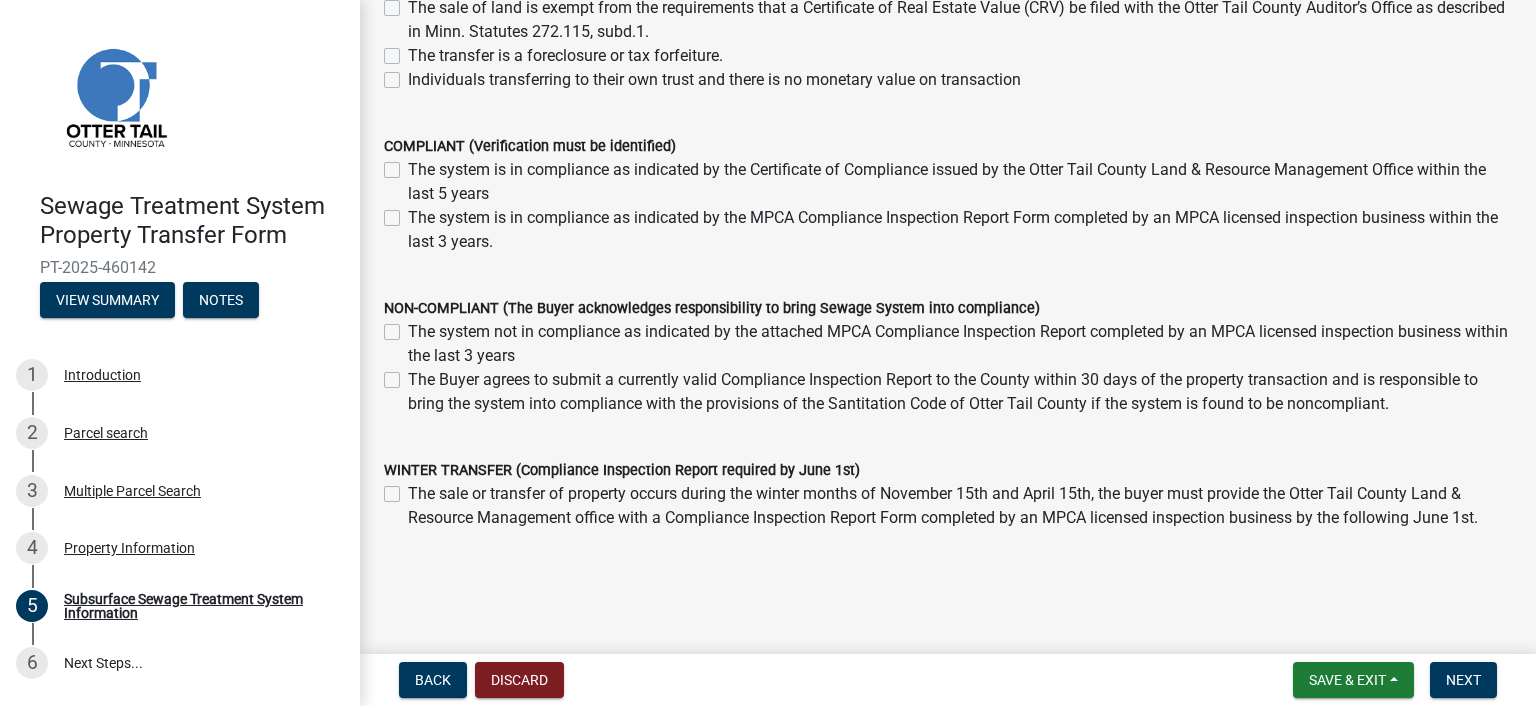 click on "The Buyer agrees to submit a currently valid Compliance Inspection Report to the County within 30 days of the property transaction and is responsible to bring the system into compliance with the provisions of the Santitation Code of Otter Tail County if the system is found to be noncompliant." 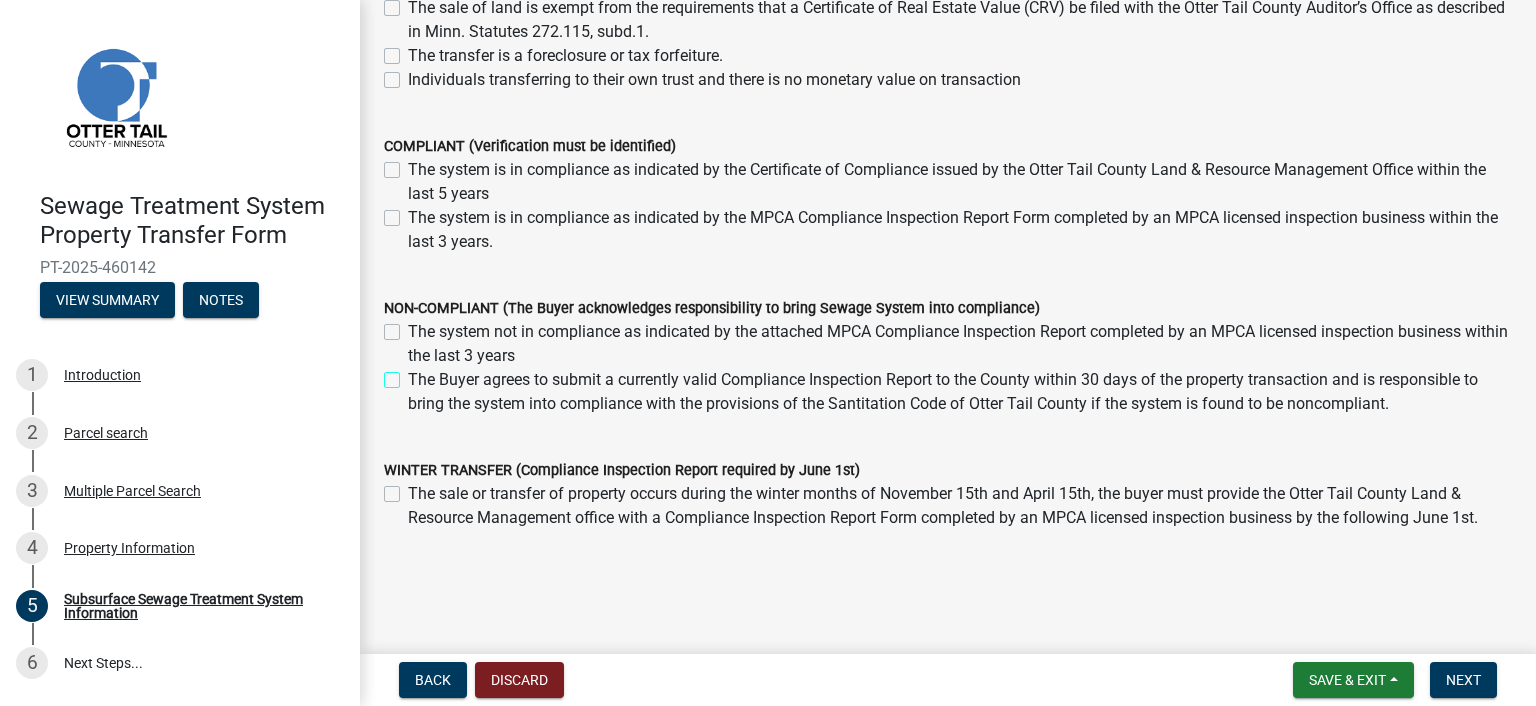checkbox on "true" 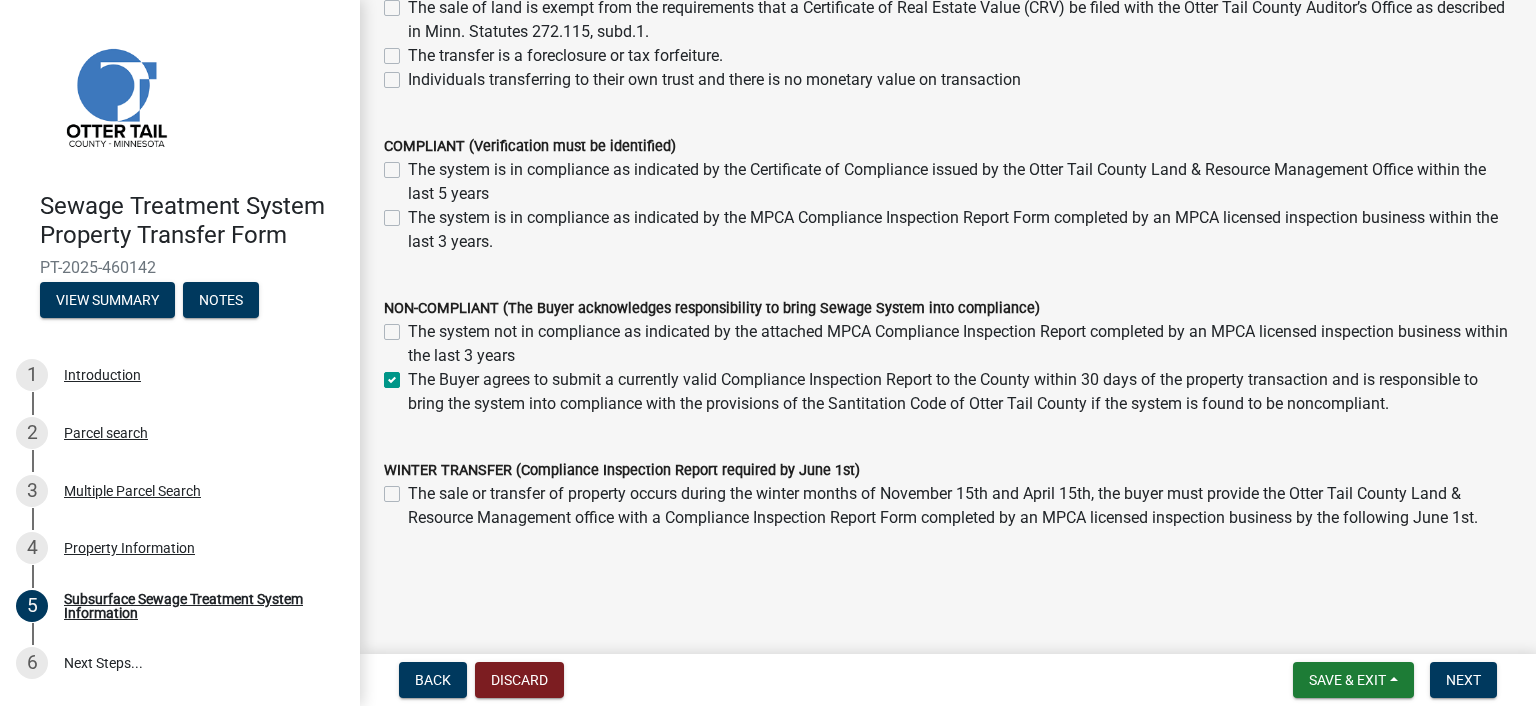 checkbox on "false" 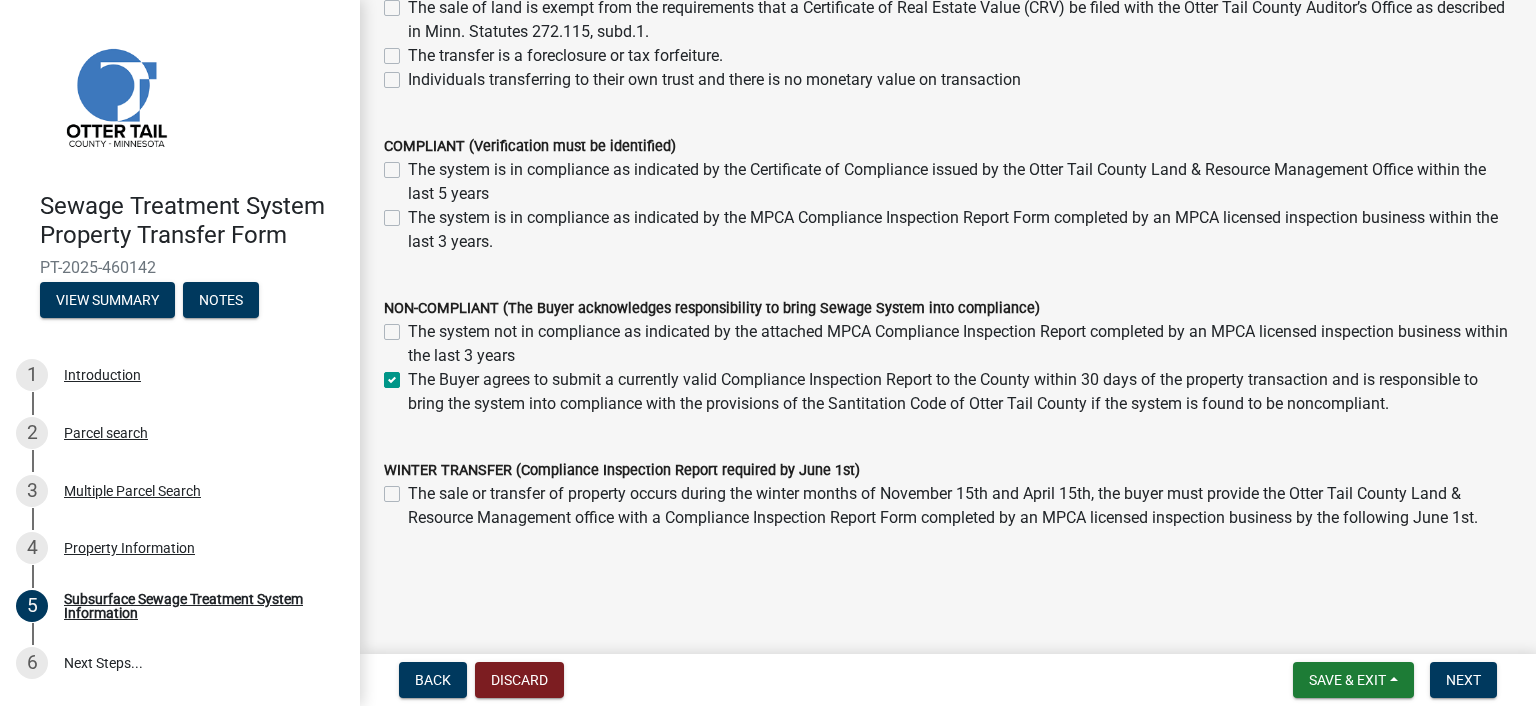 scroll, scrollTop: 444, scrollLeft: 0, axis: vertical 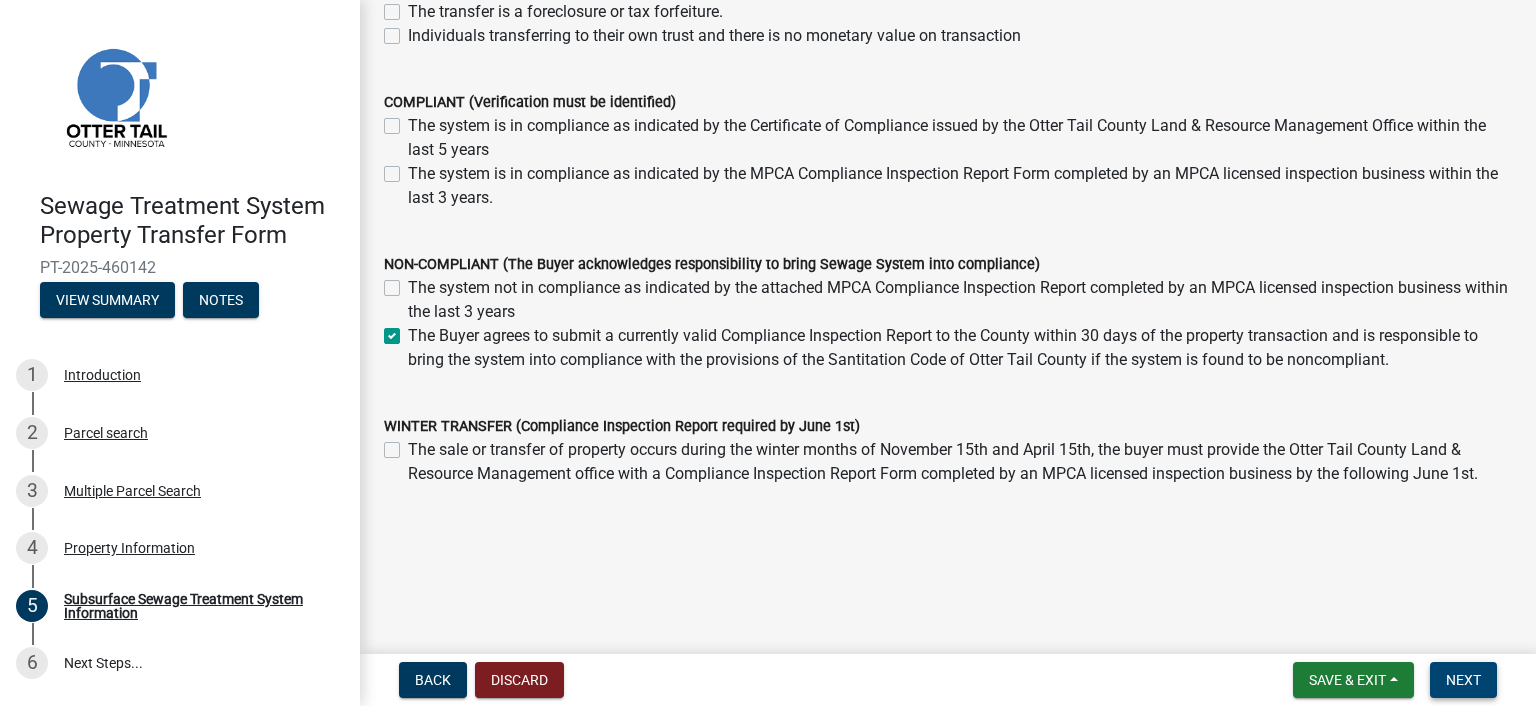 click on "Next" at bounding box center (1463, 680) 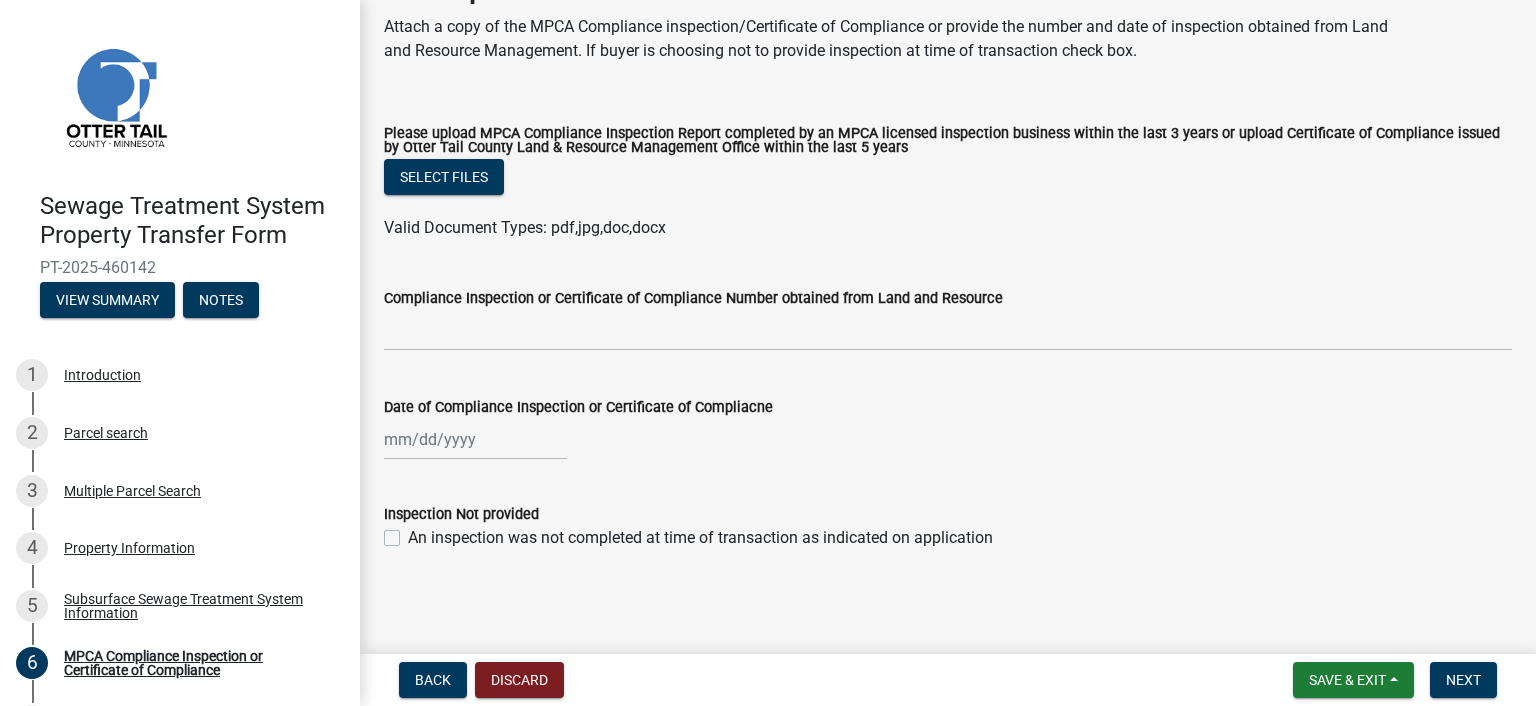 scroll, scrollTop: 114, scrollLeft: 0, axis: vertical 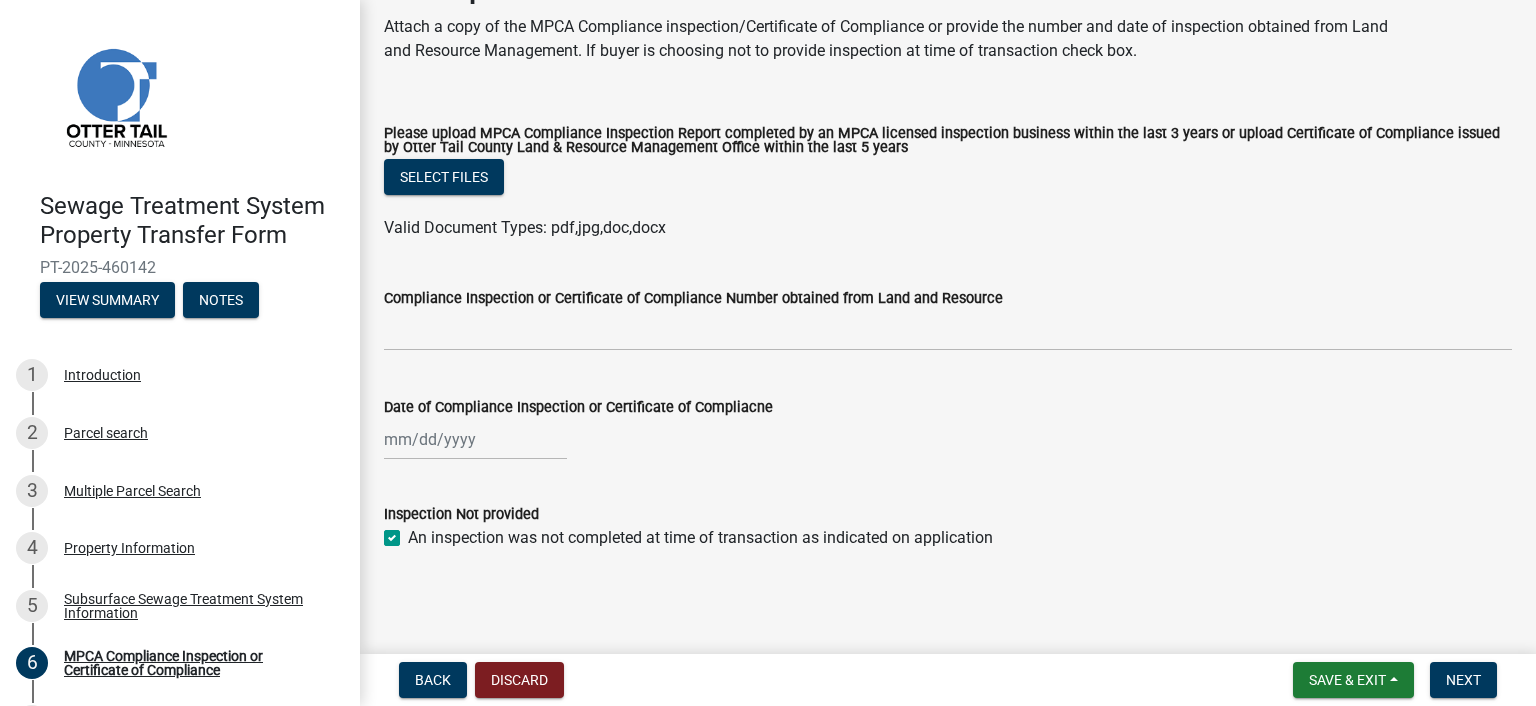 checkbox on "true" 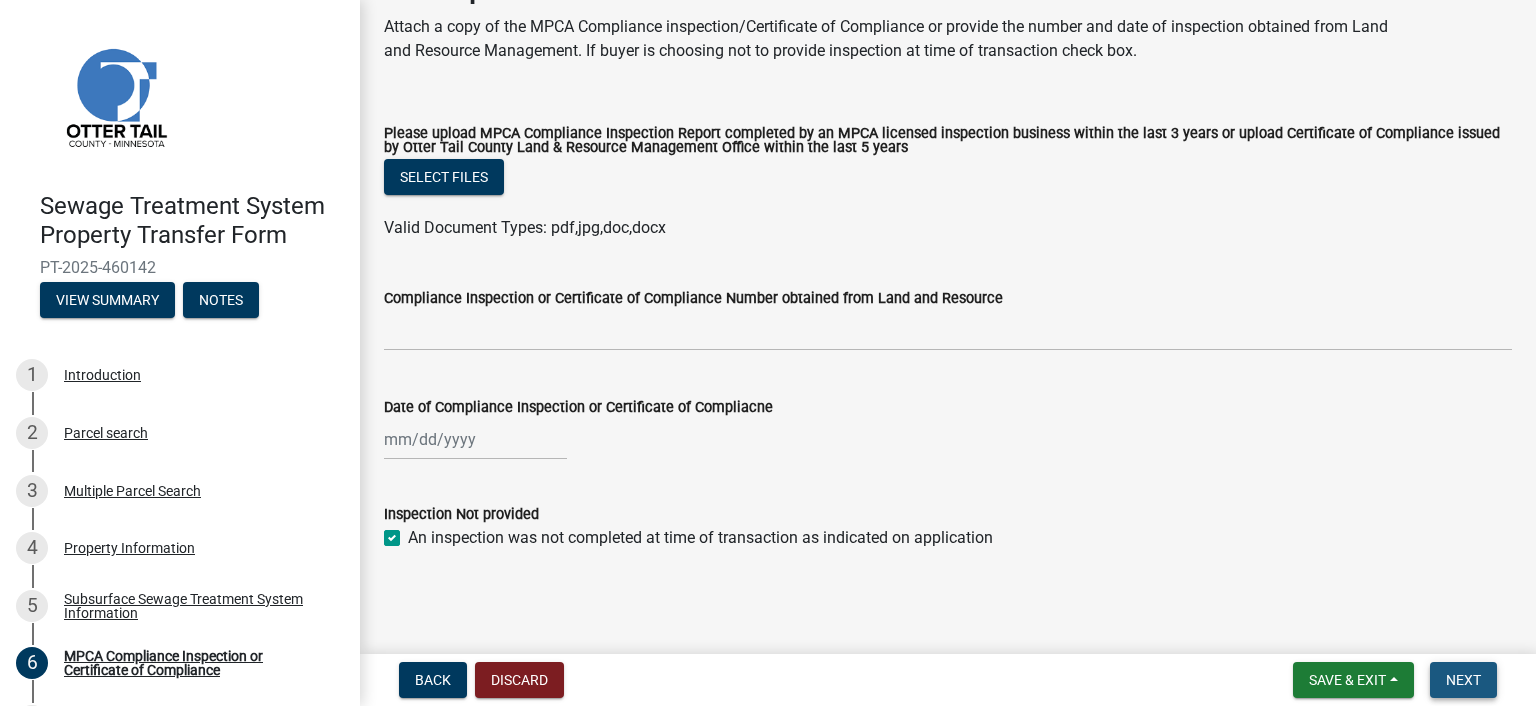 click on "Next" at bounding box center (1463, 680) 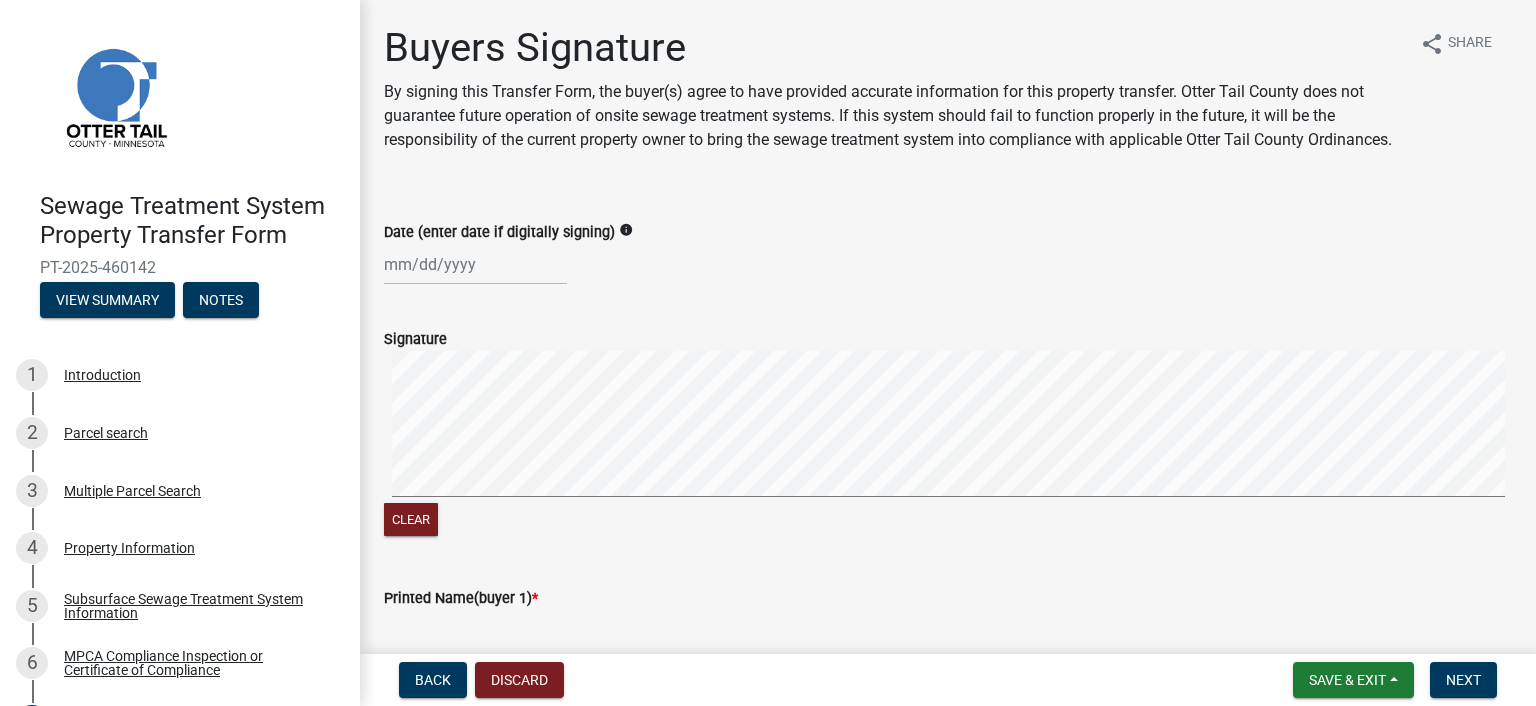 select on "8" 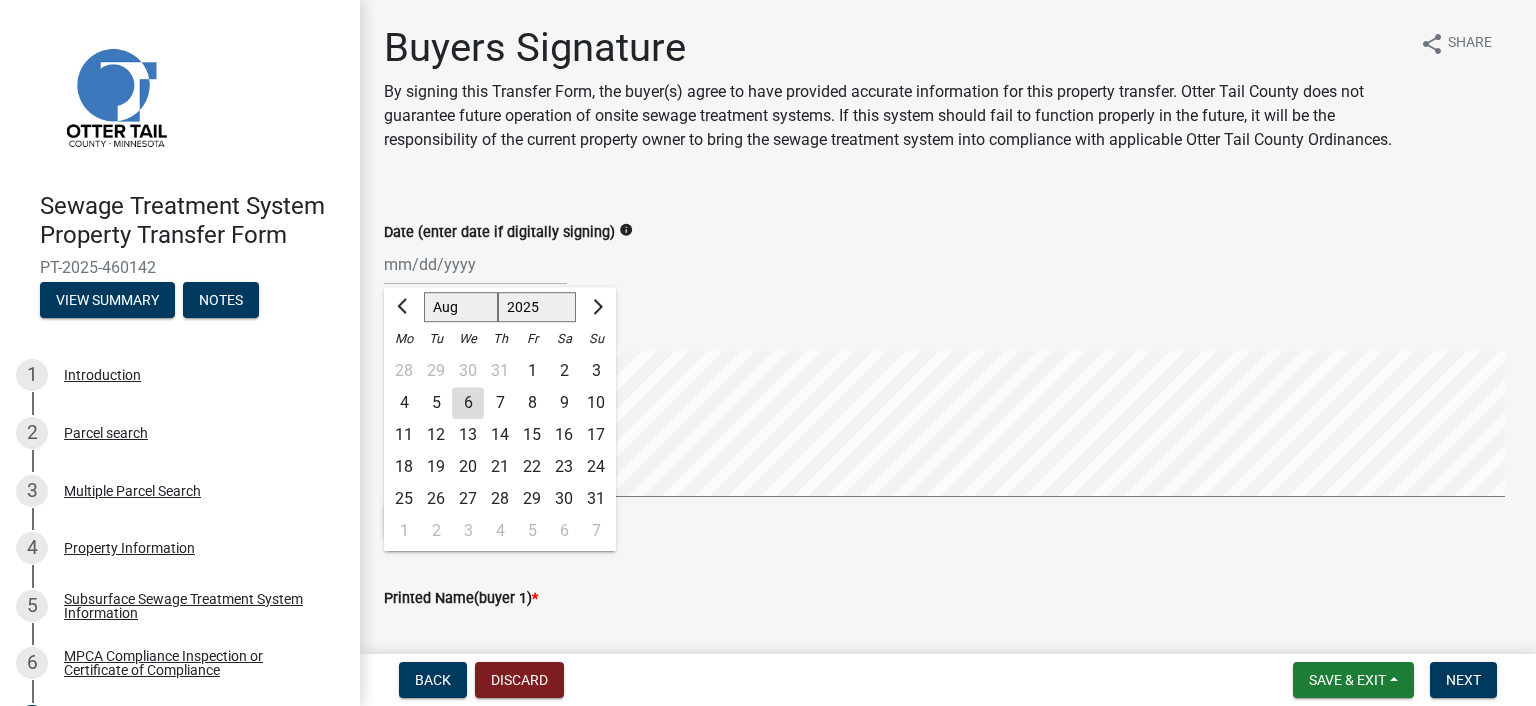 click on "Jan Feb Mar Apr May Jun Jul Aug Sep Oct Nov Dec 1525 1526 1527 1528 1529 1530 1531 1532 1533 1534 1535 1536 1537 1538 1539 1540 1541 1542 1543 1544 1545 1546 1547 1548 1549 1550 1551 1552 1553 1554 1555 1556 1557 1558 1559 1560 1561 1562 1563 1564 1565 1566 1567 1568 1569 1570 1571 1572 1573 1574 1575 1576 1577 1578 1579 1580 1581 1582 1583 1584 1585 1586 1587 1588 1589 1590 1591 1592 1593 1594 1595 1596 1597 1598 1599 1600 1601 1602 1603 1604 1605 1606 1607 1608 1609 1610 1611 1612 1613 1614 1615 1616 1617 1618 1619 1620 1621 1622 1623 1624 1625 1626 1627 1628 1629 1630 1631 1632 1633 1634 1635 1636 1637 1638 1639 1640 1641 1642 1643 1644 1645 1646 1647 1648 1649 1650 1651 1652 1653 1654 1655 1656 1657 1658 1659 1660 1661 1662 1663 1664 1665 1666 1667 1668 1669 1670 1671 1672 1673 1674 1675 1676 1677 1678 1679 1680 1681 1682 1683 1684 1685 1686 1687 1688 1689 1690 1691 1692 1693 1694 1695 1696 1697 1698 1699 1700 1701 1702 1703 1704 1705 1706 1707 1708 1709 1710 1711 1712 1713 1714 1715 1716 1717 1718 1719 1" 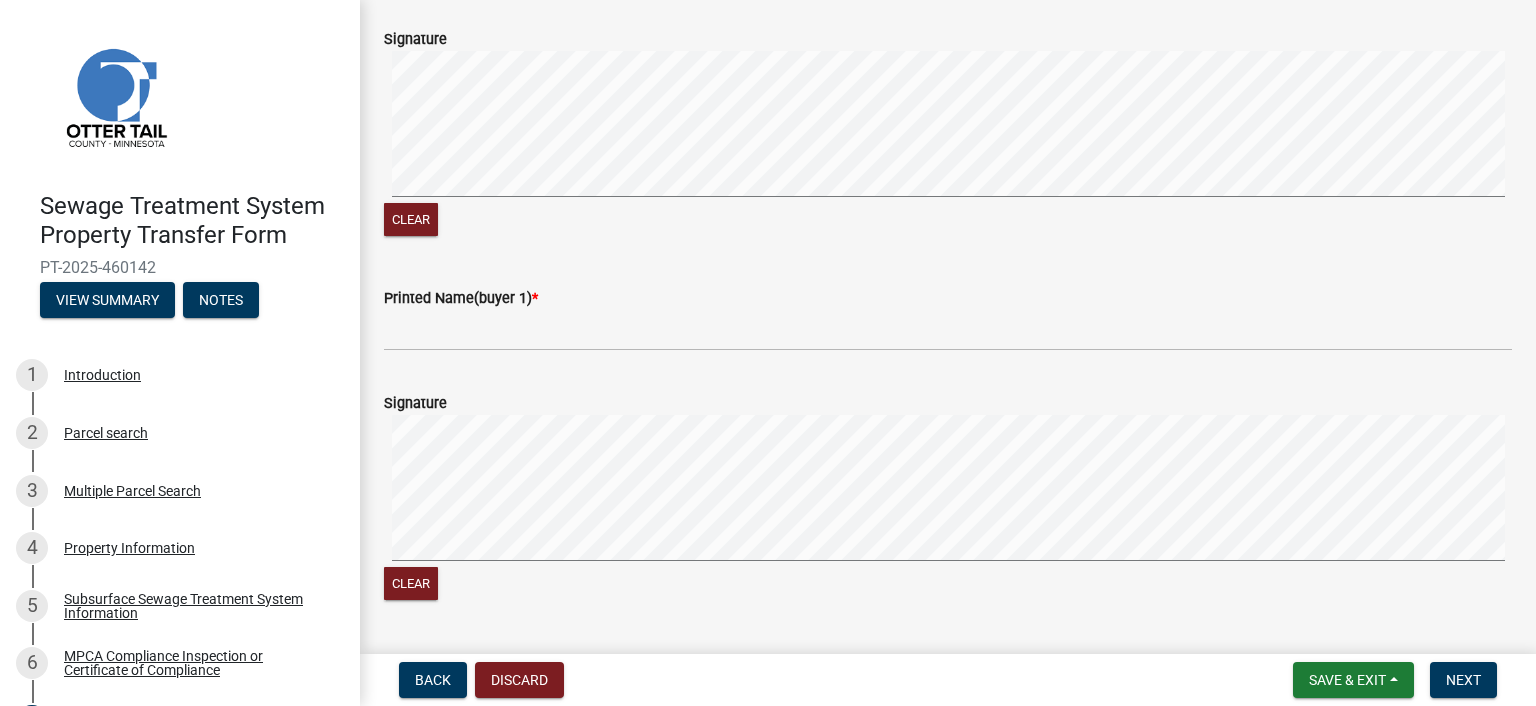 scroll, scrollTop: 300, scrollLeft: 0, axis: vertical 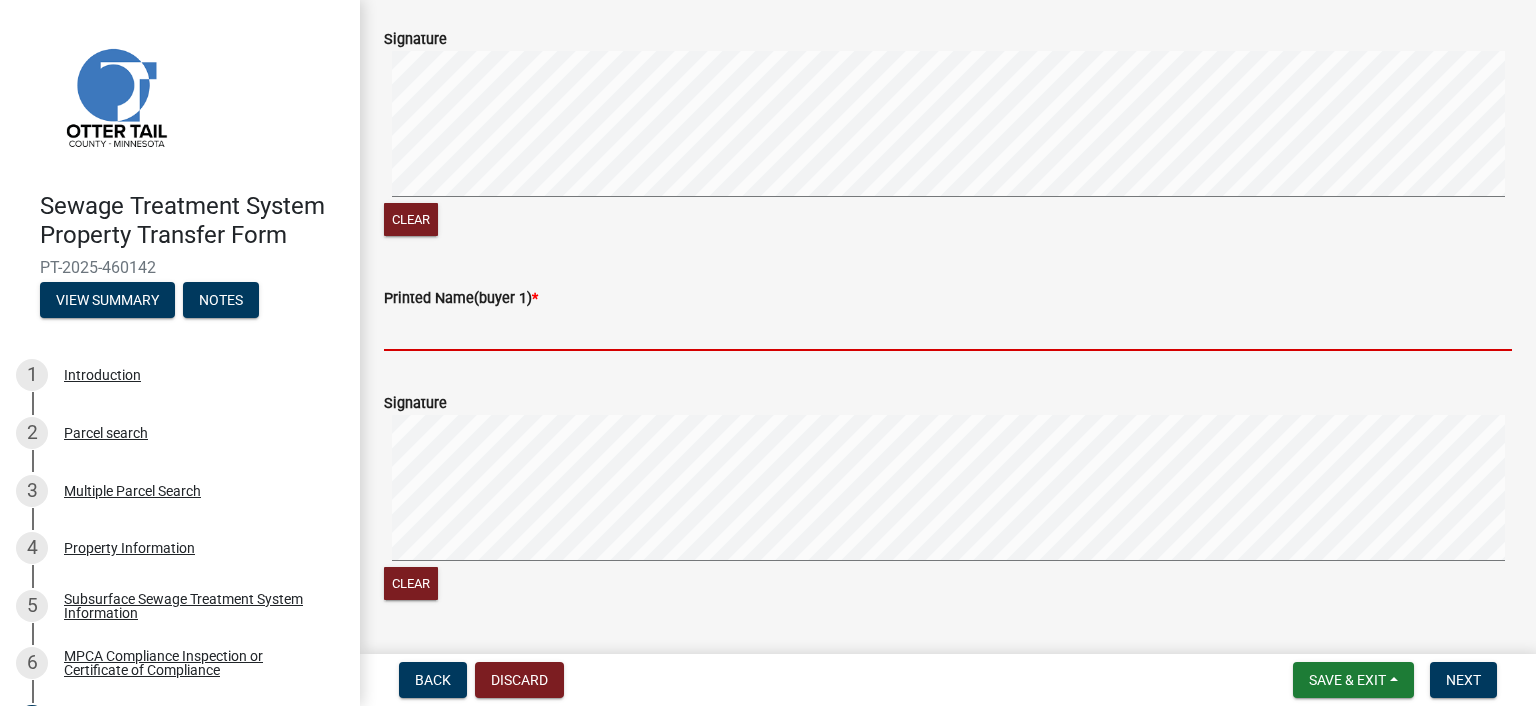 click on "Printed Name(buyer 1)  *" at bounding box center [948, 330] 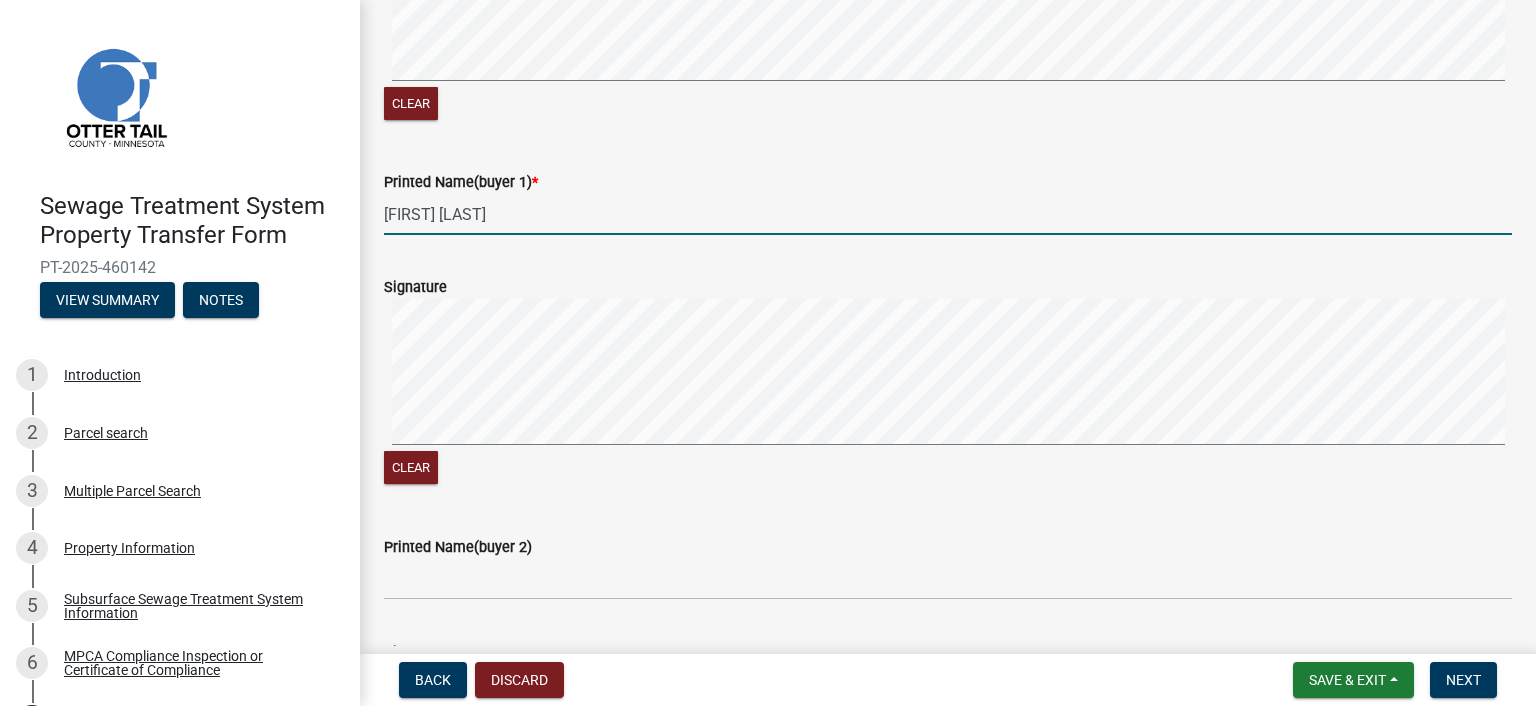 scroll, scrollTop: 500, scrollLeft: 0, axis: vertical 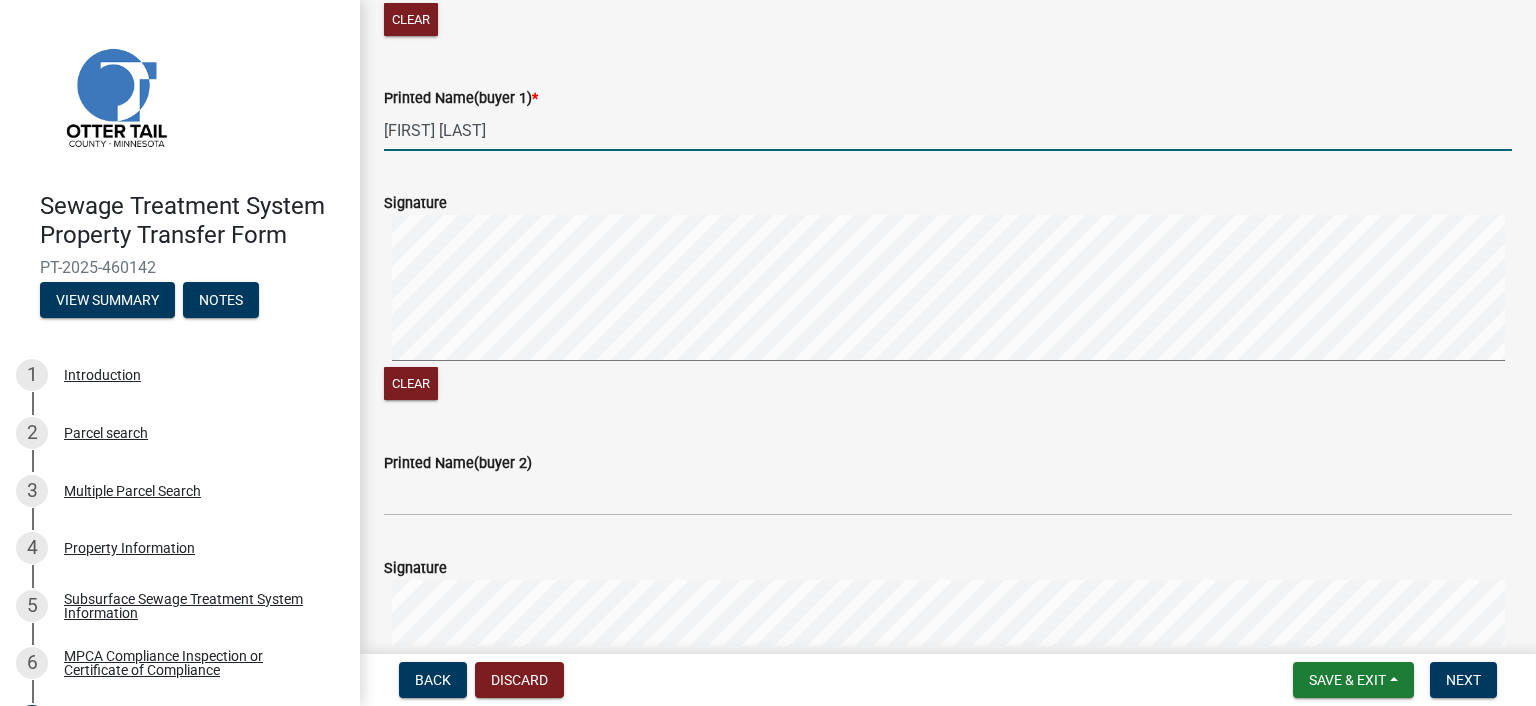 type on "[FIRST] [LAST]" 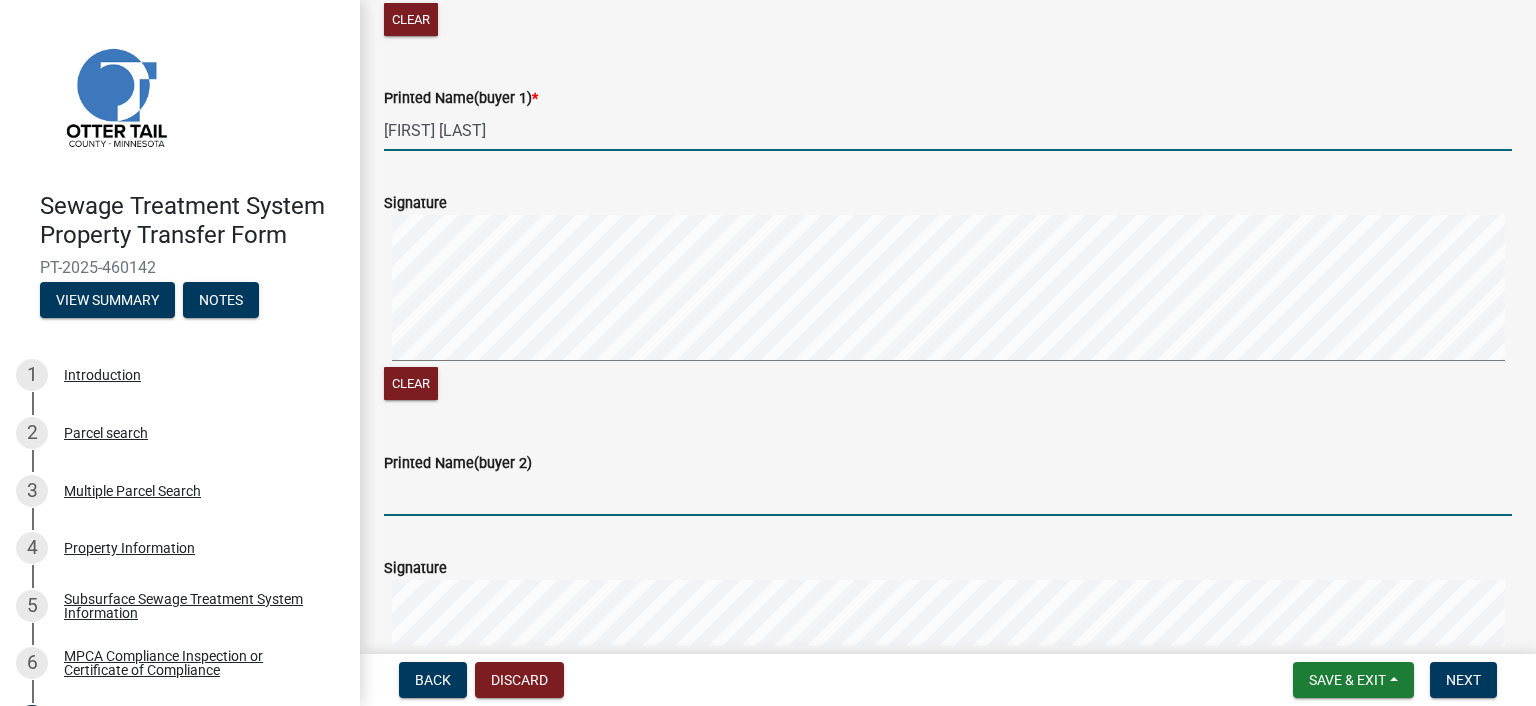 click on "Printed Name(buyer 2)" at bounding box center [948, 495] 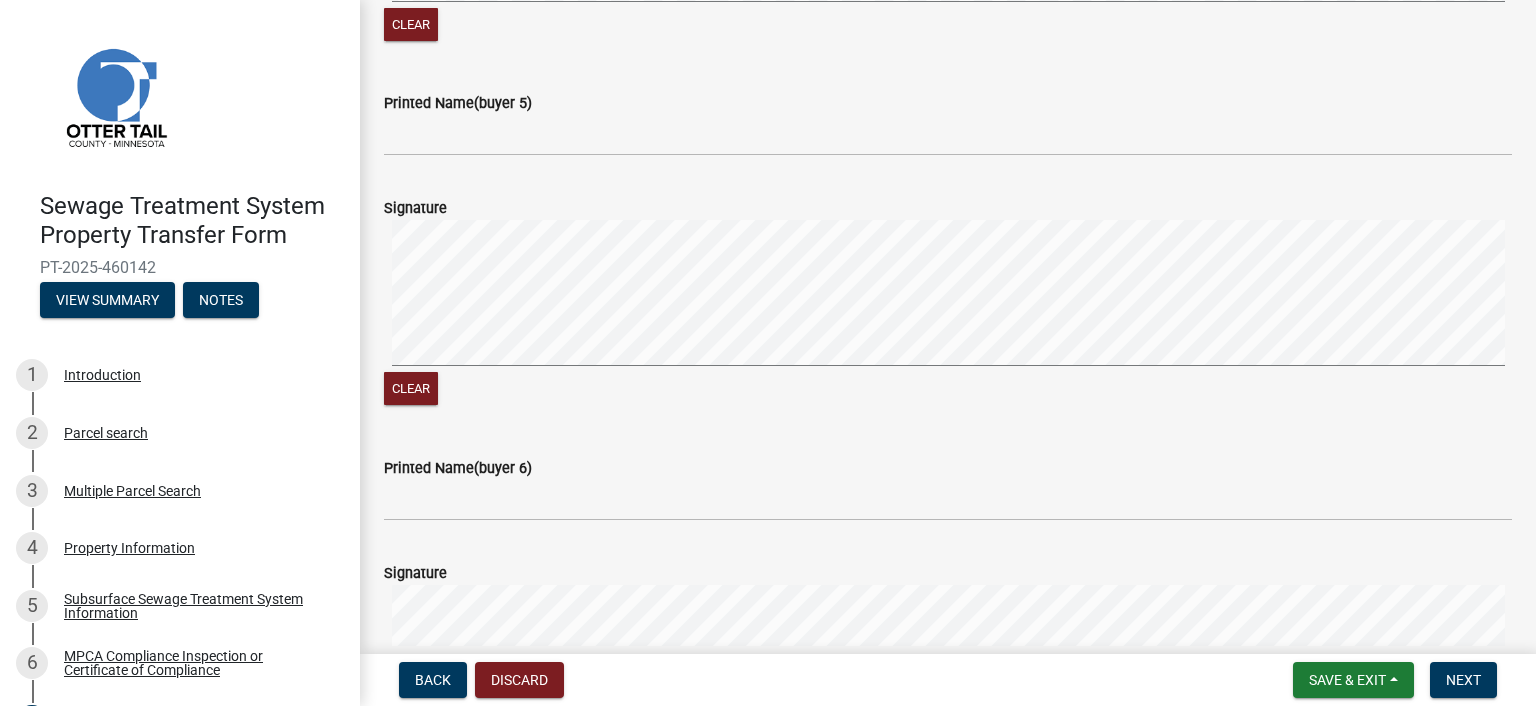 scroll, scrollTop: 2100, scrollLeft: 0, axis: vertical 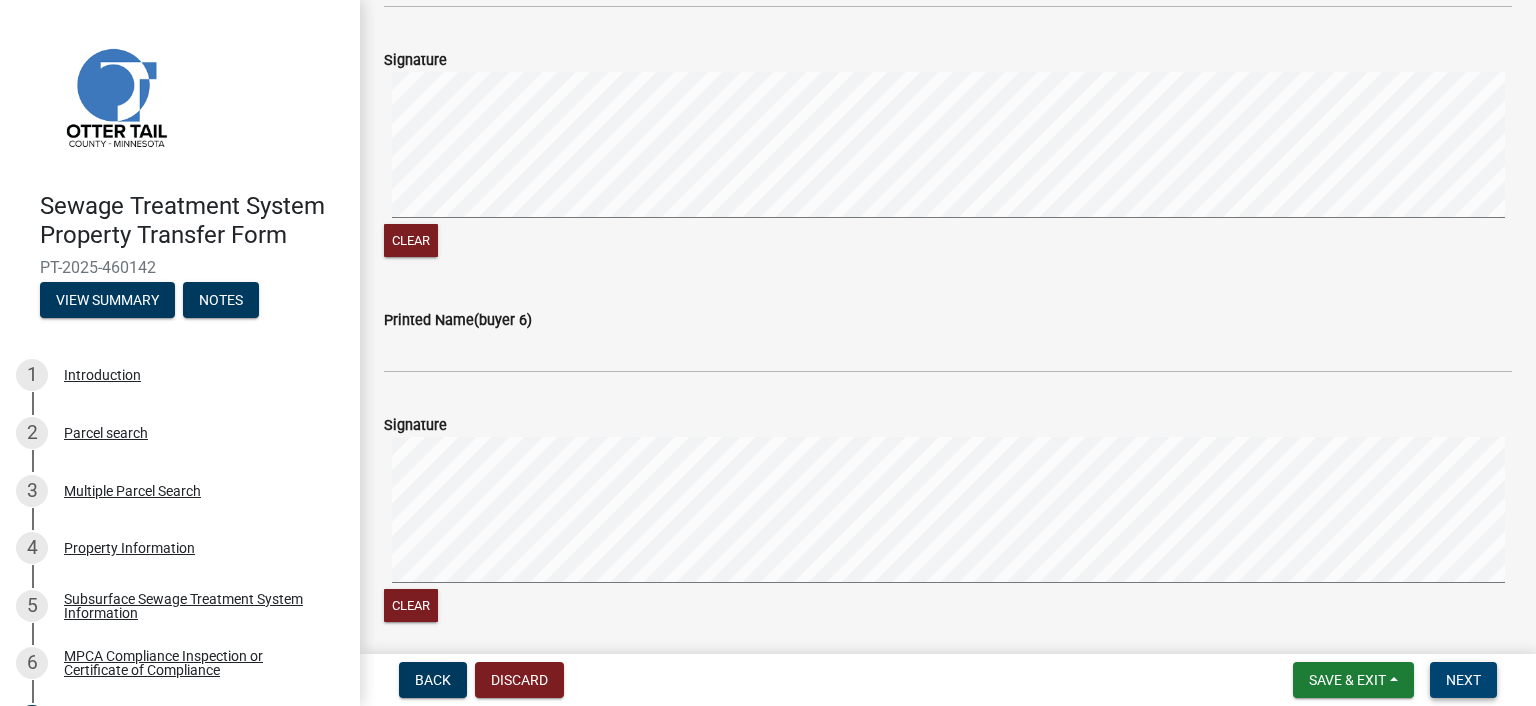 type on "[FIRST] [LAST]" 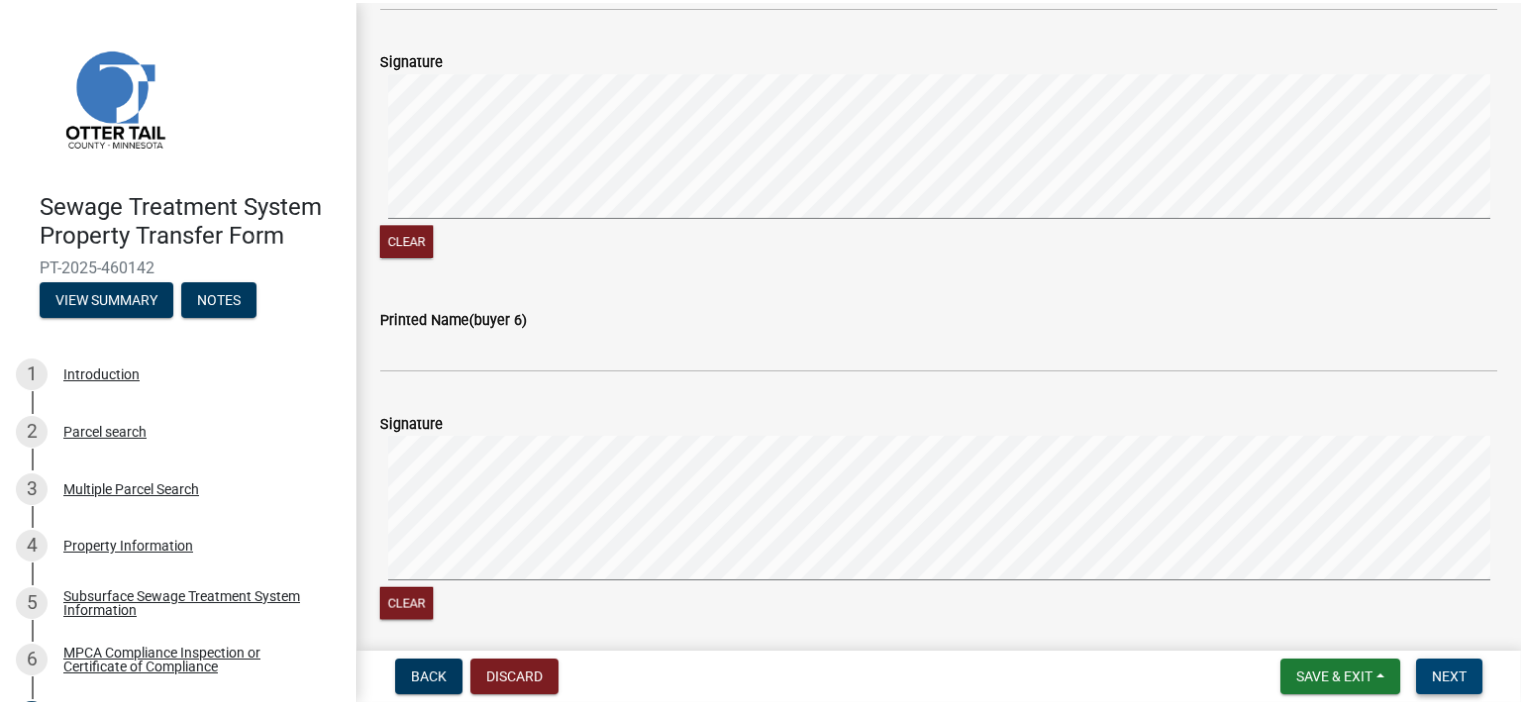 scroll, scrollTop: 0, scrollLeft: 0, axis: both 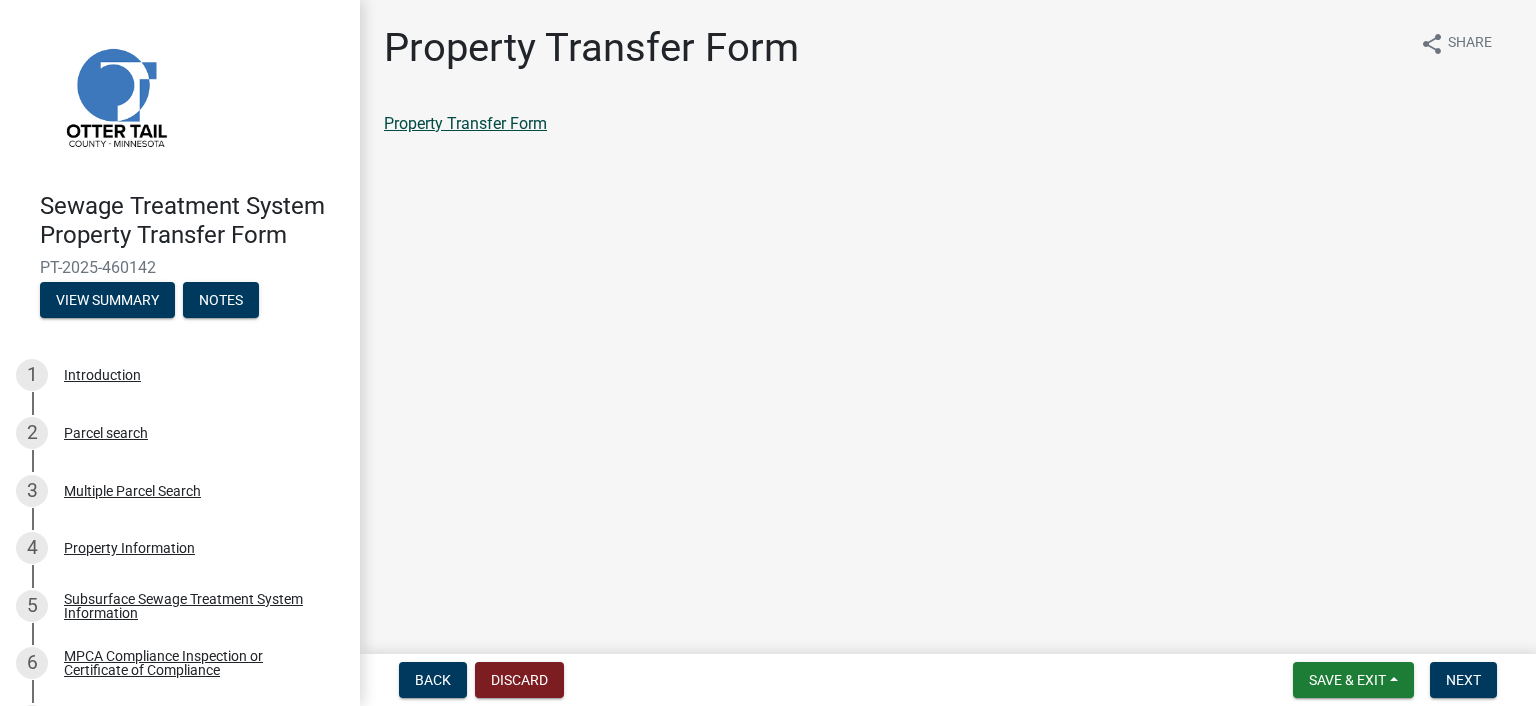 click on "Property Transfer Form" 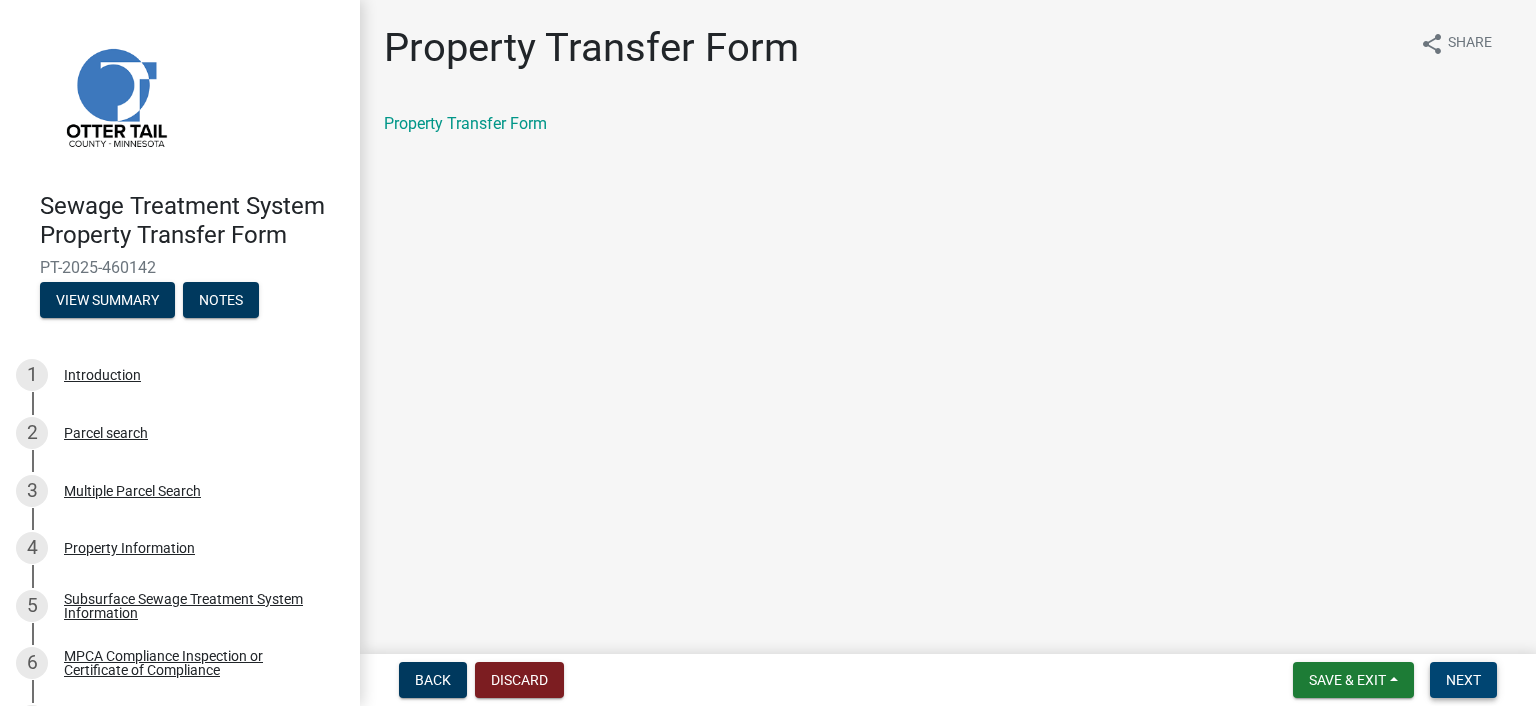 click on "Next" at bounding box center [1463, 680] 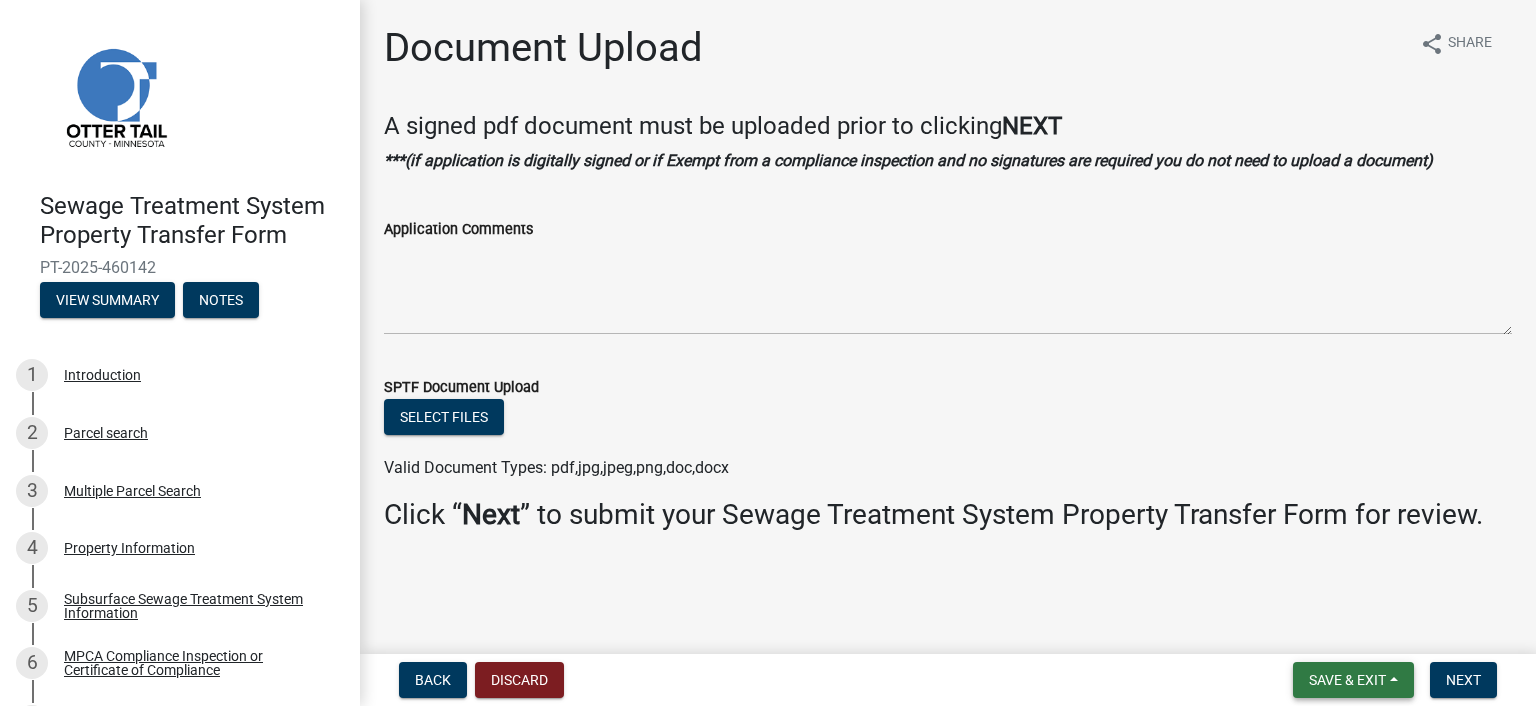 click on "Save & Exit" at bounding box center (1347, 680) 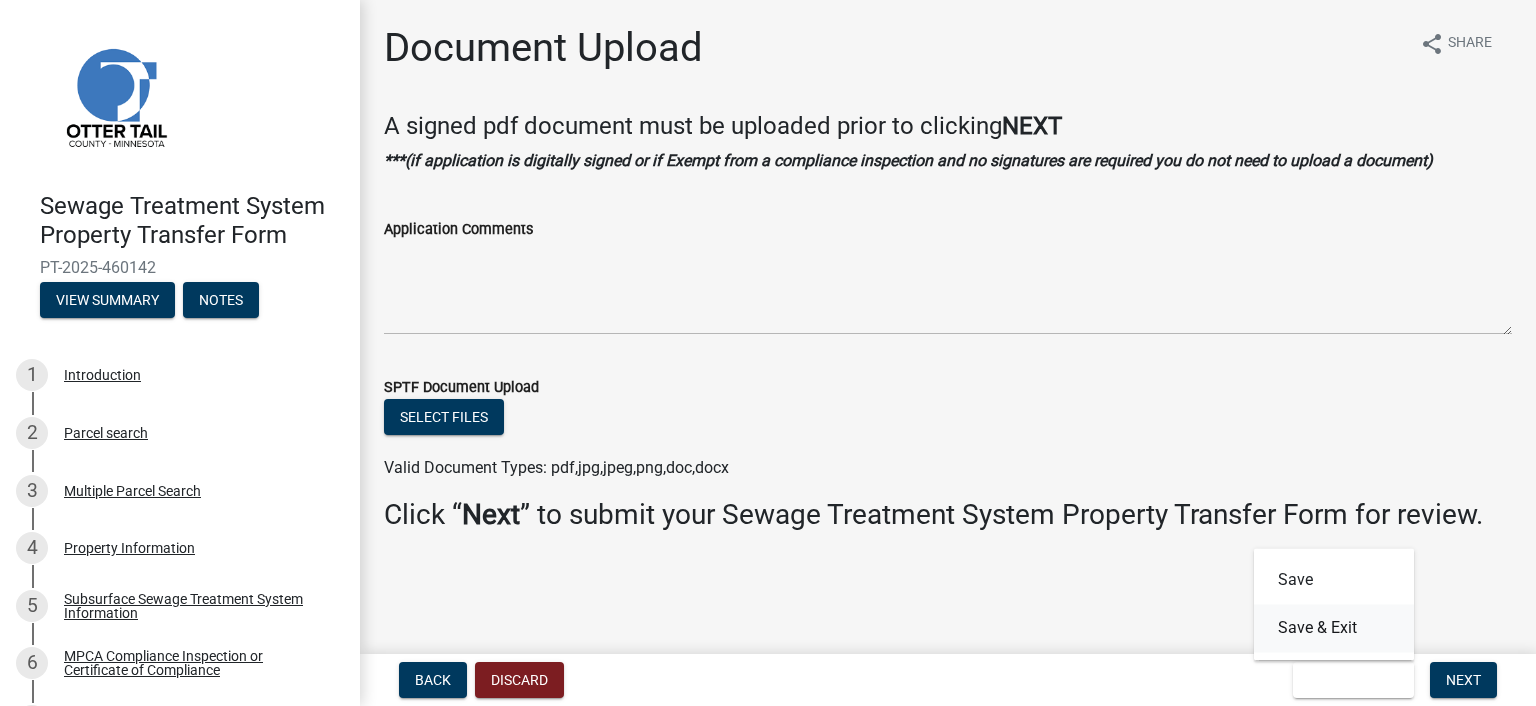 click on "Save & Exit" at bounding box center [1334, 628] 